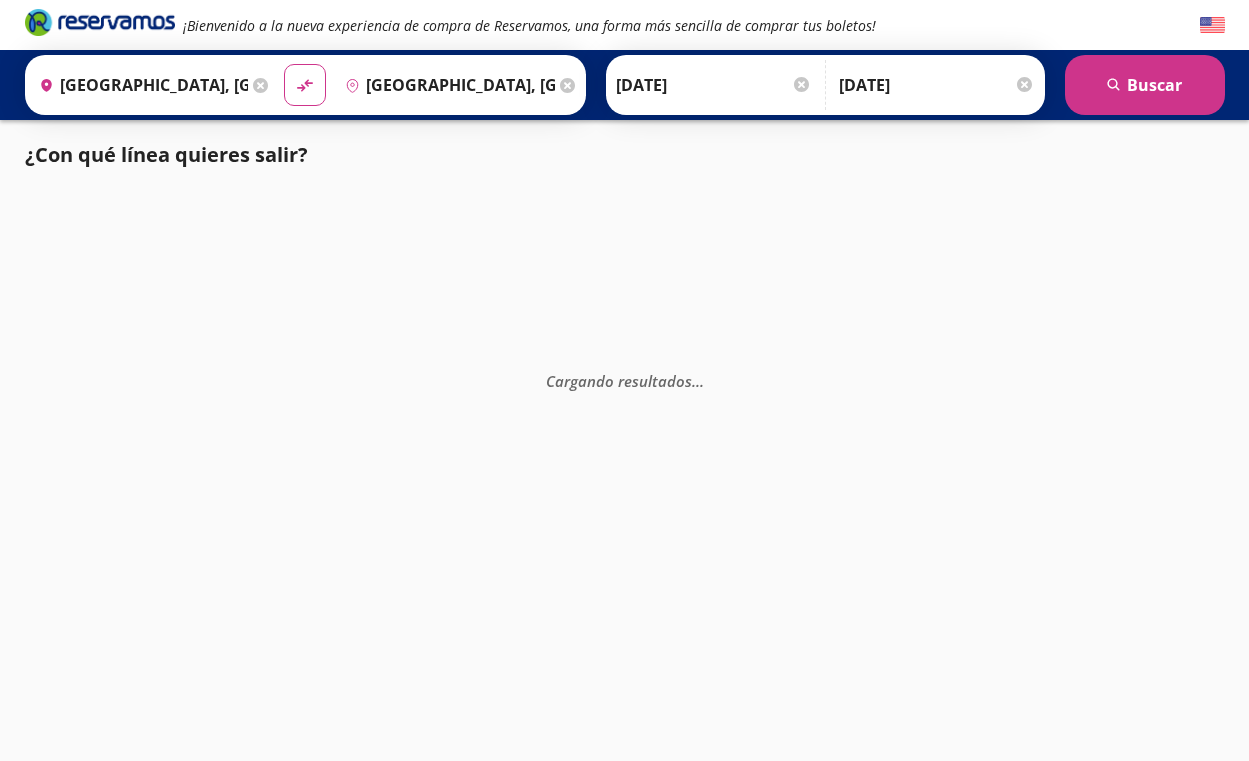 scroll, scrollTop: 0, scrollLeft: 0, axis: both 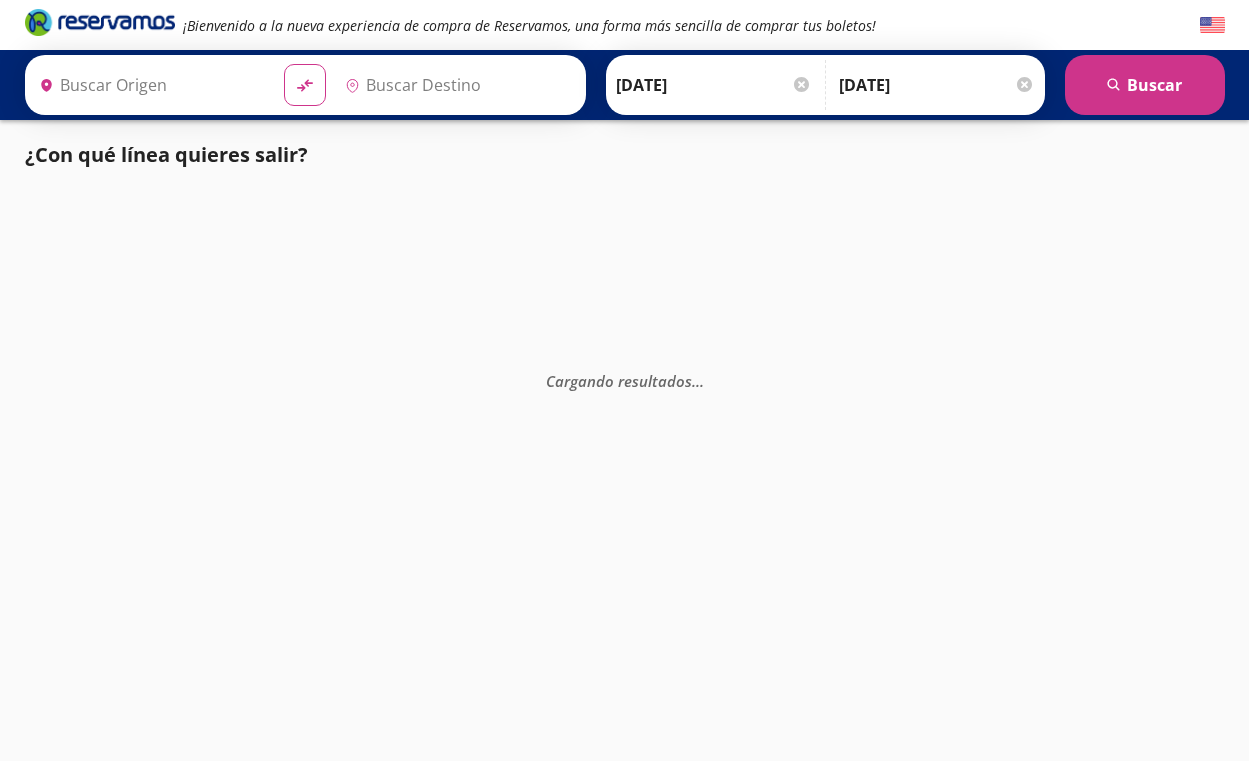 type on "[GEOGRAPHIC_DATA], [GEOGRAPHIC_DATA]" 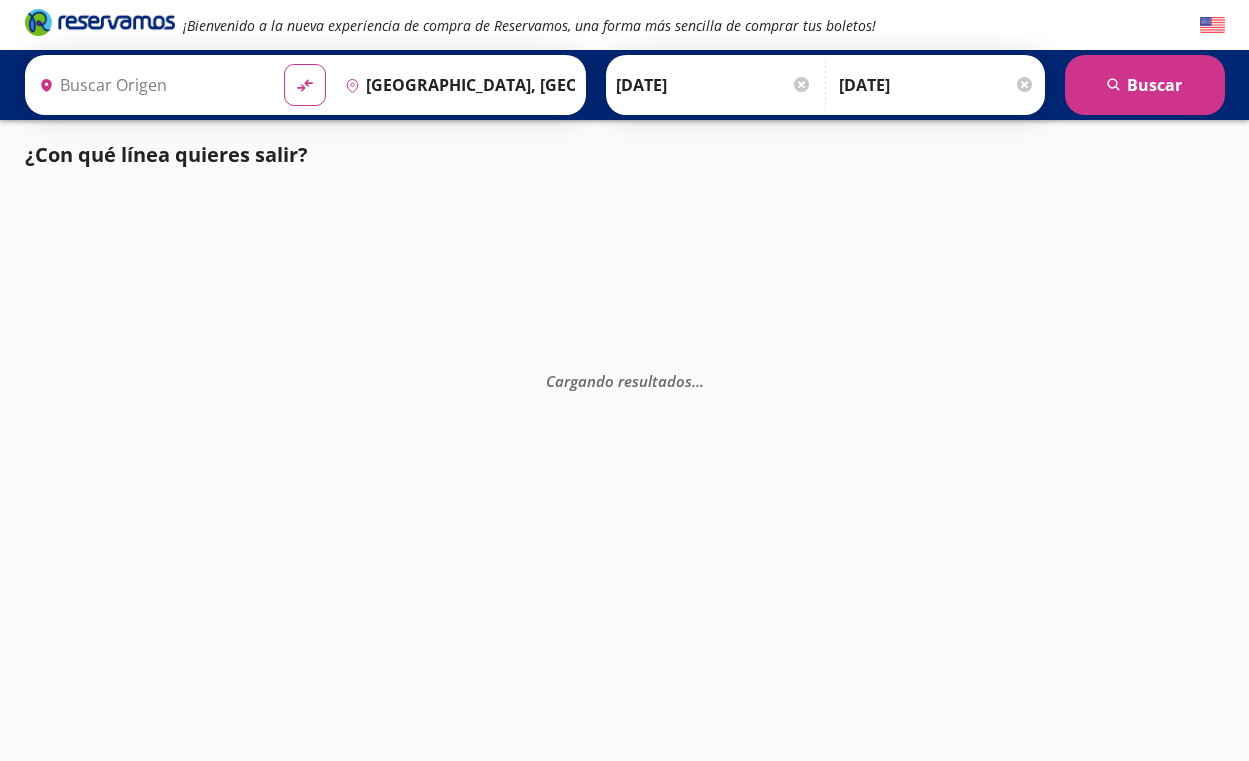 type on "[GEOGRAPHIC_DATA], [GEOGRAPHIC_DATA]" 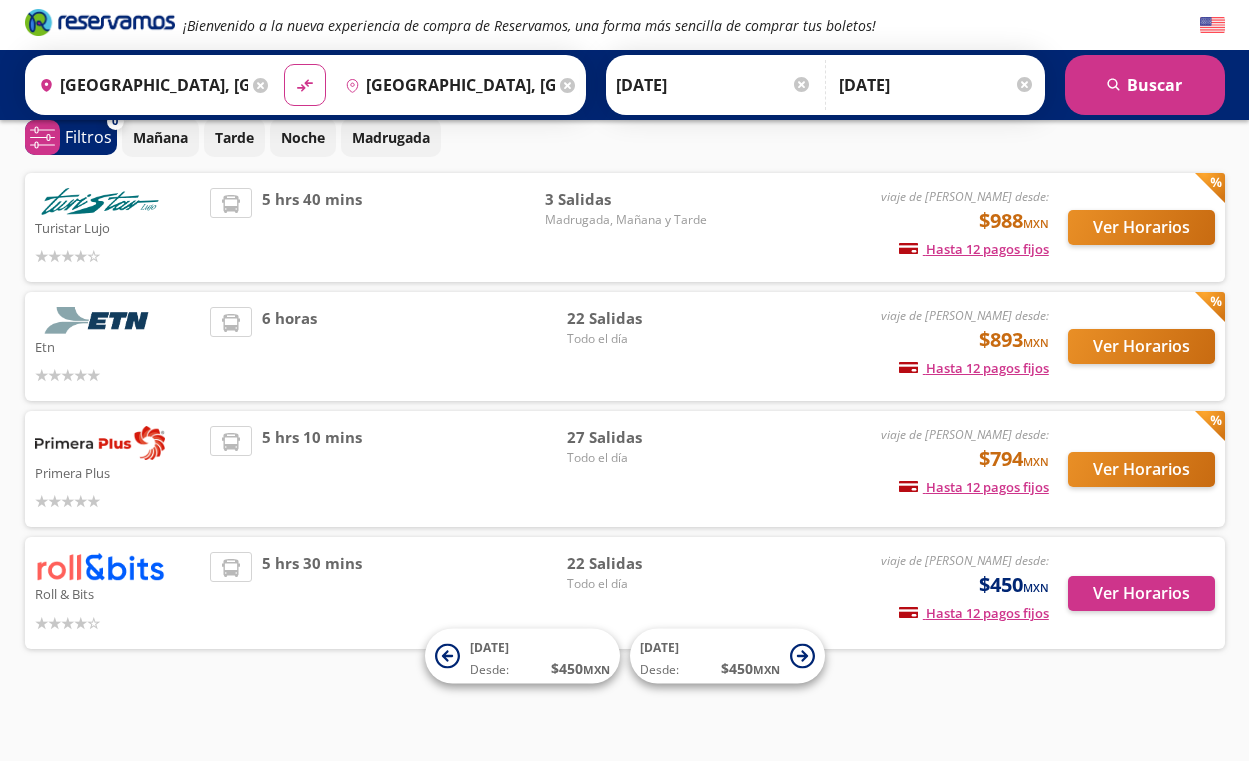 scroll, scrollTop: 90, scrollLeft: 0, axis: vertical 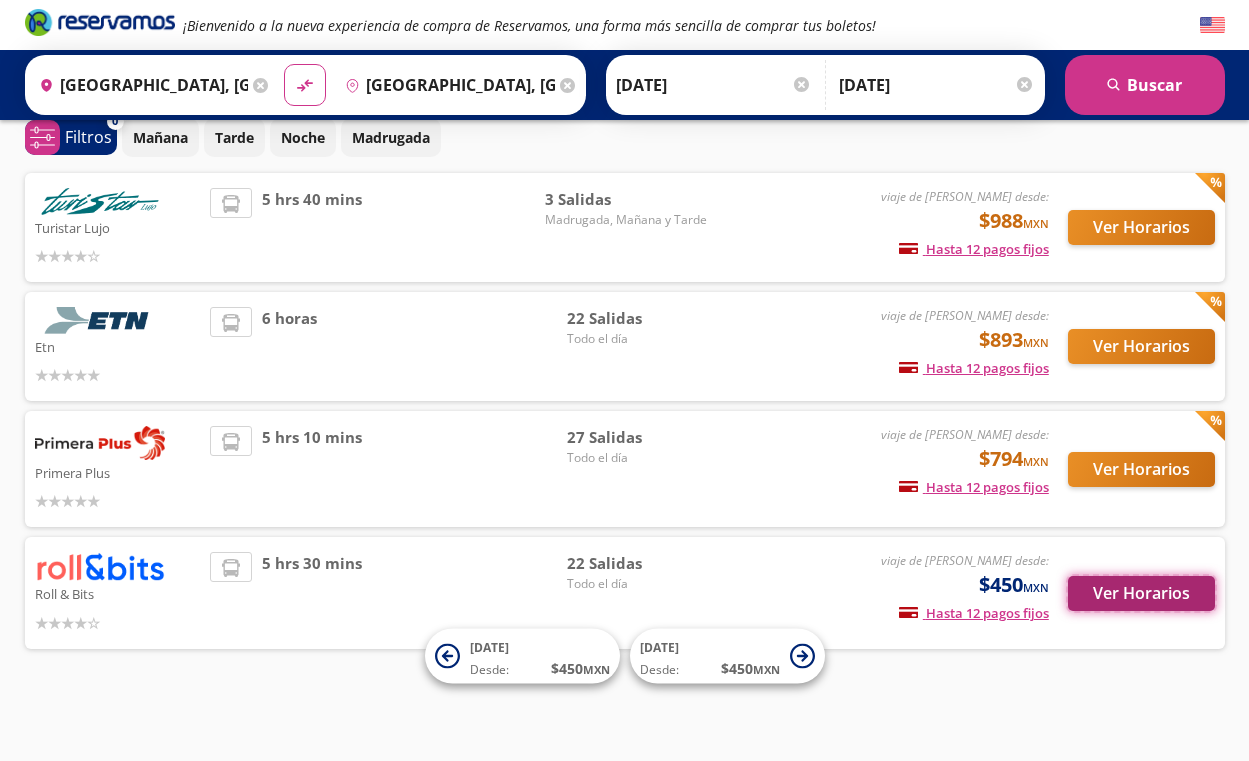 click on "Ver Horarios" at bounding box center (1141, 593) 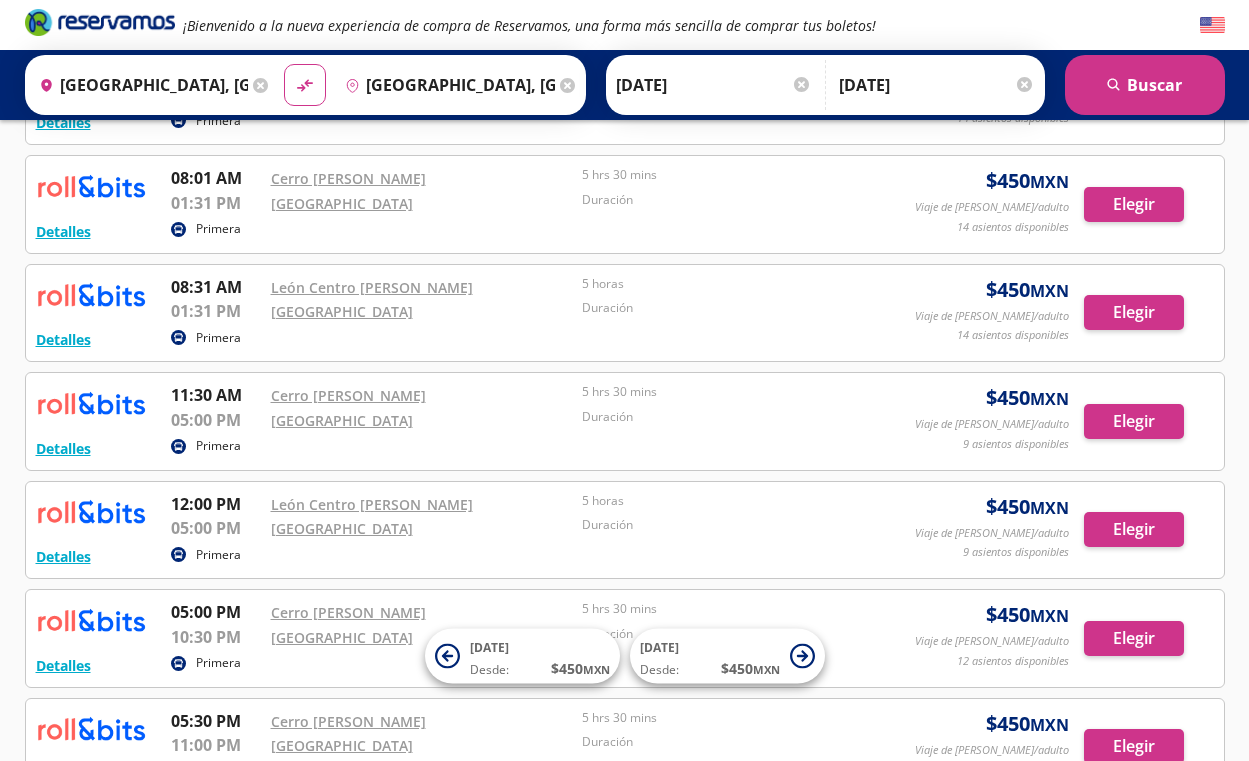 scroll, scrollTop: 1162, scrollLeft: 0, axis: vertical 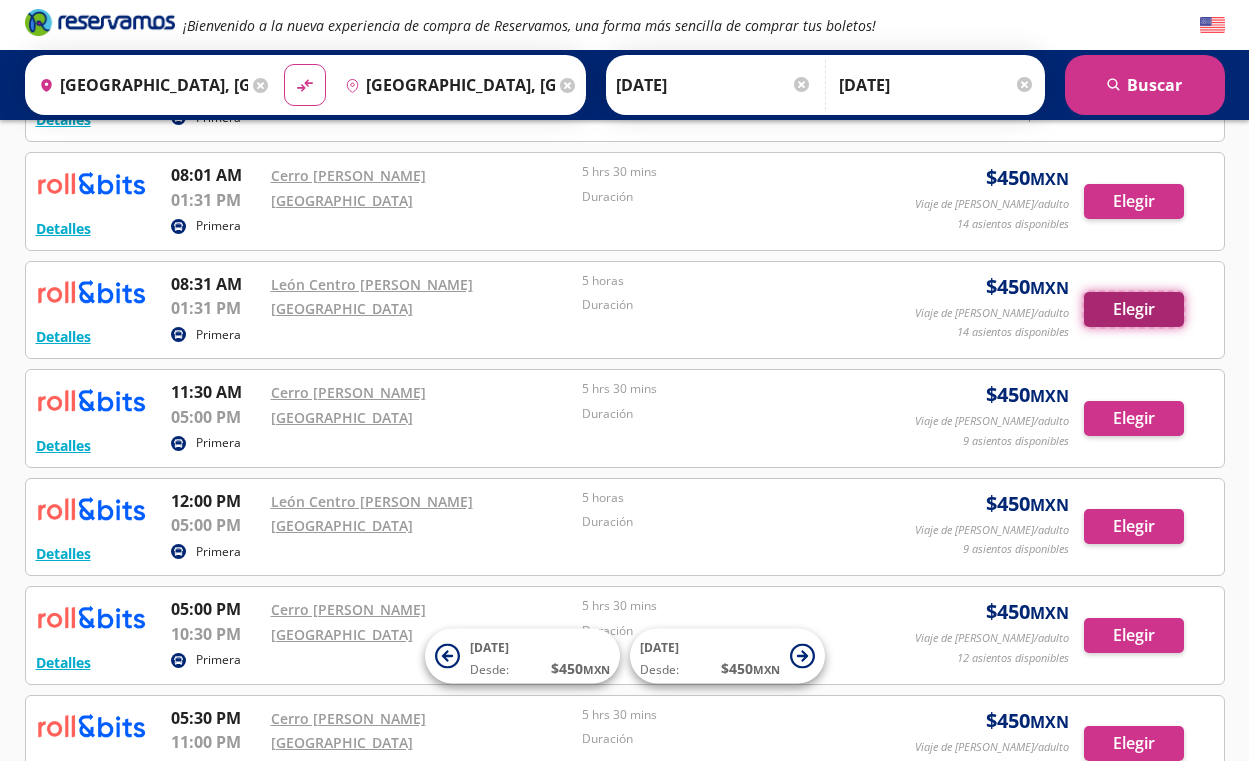 click on "Elegir" at bounding box center [1134, 309] 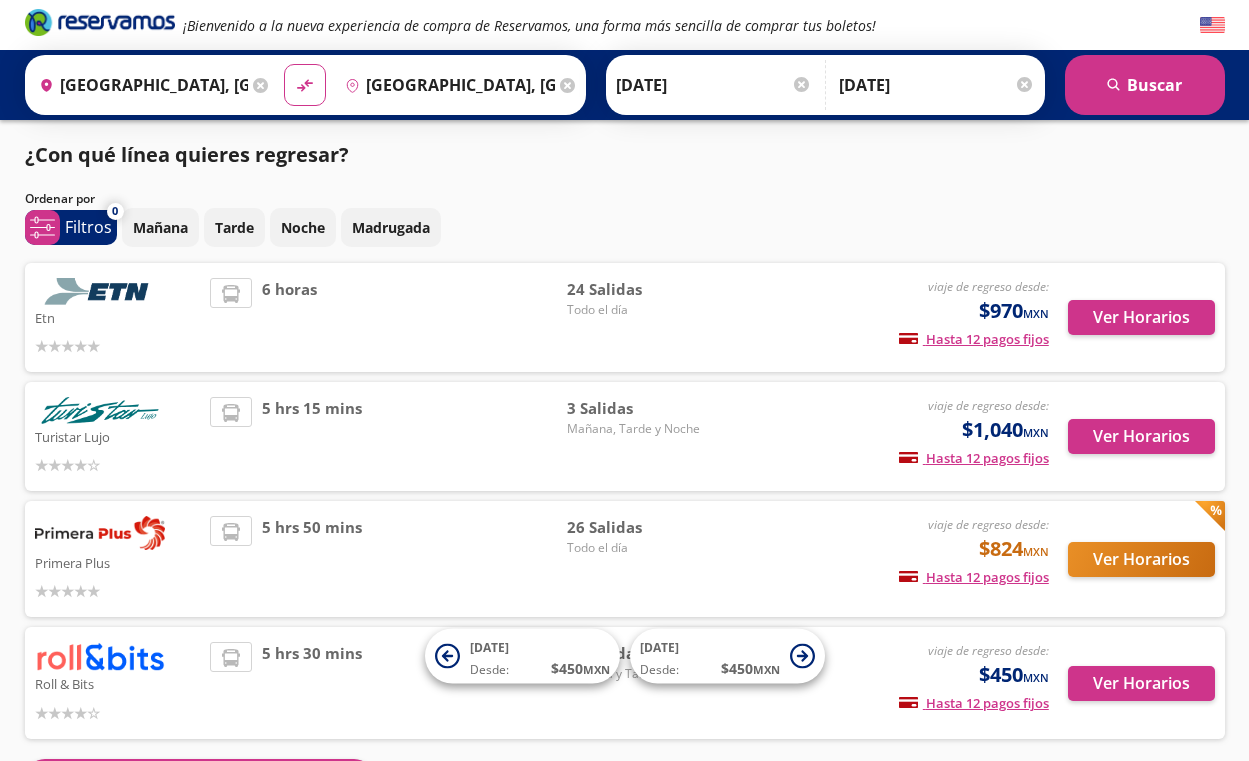 scroll, scrollTop: 138, scrollLeft: 0, axis: vertical 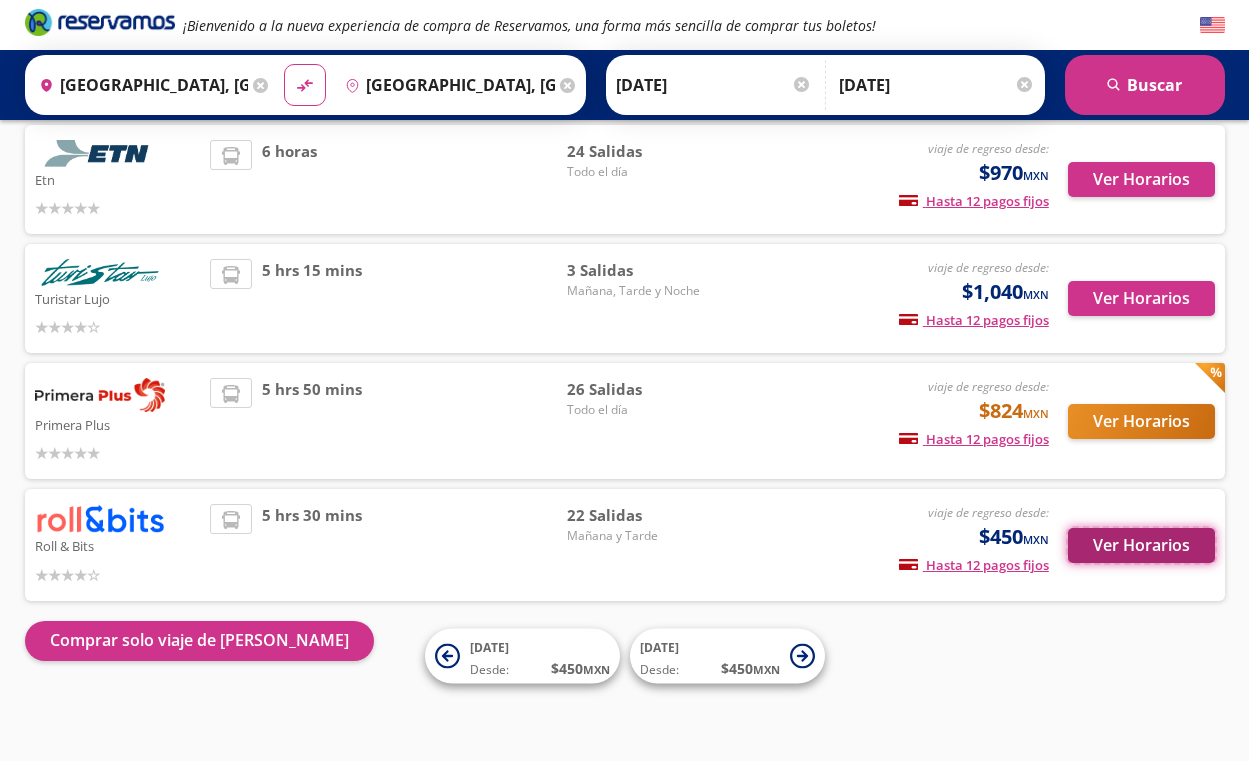 click on "Ver Horarios" at bounding box center (1141, 545) 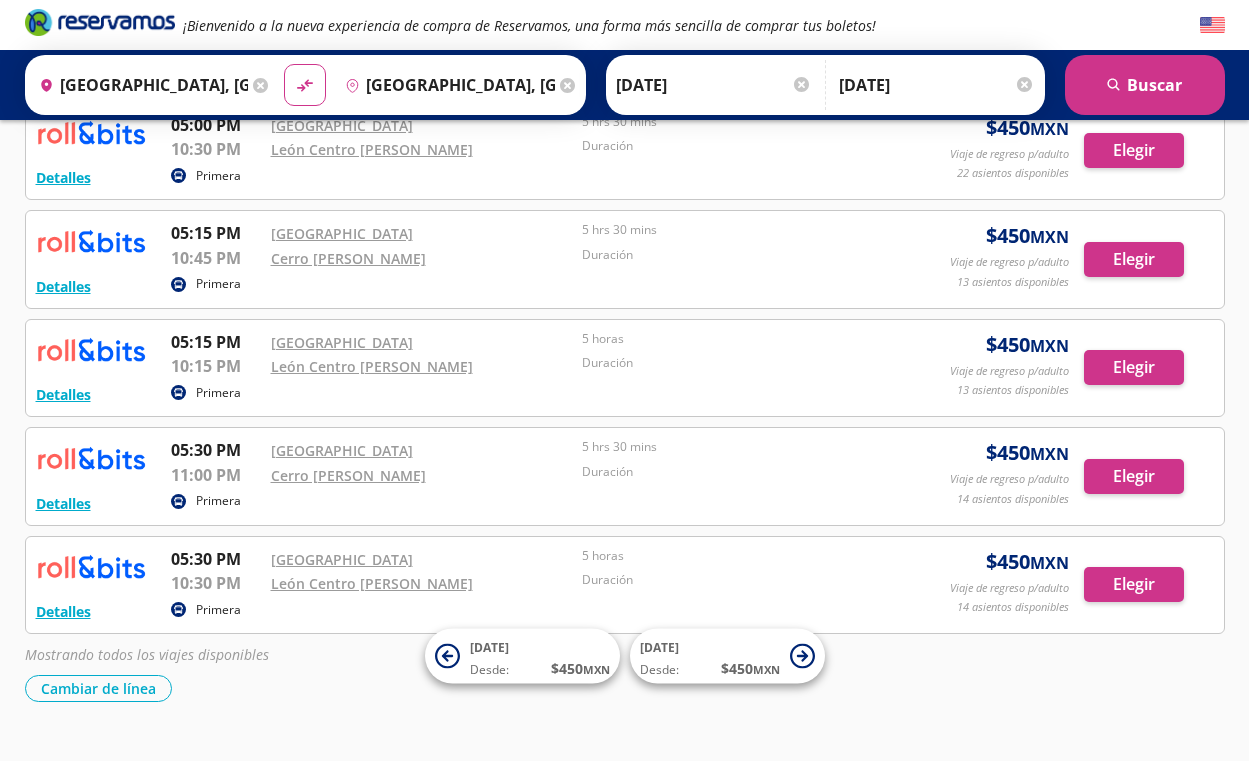 scroll, scrollTop: 2136, scrollLeft: 0, axis: vertical 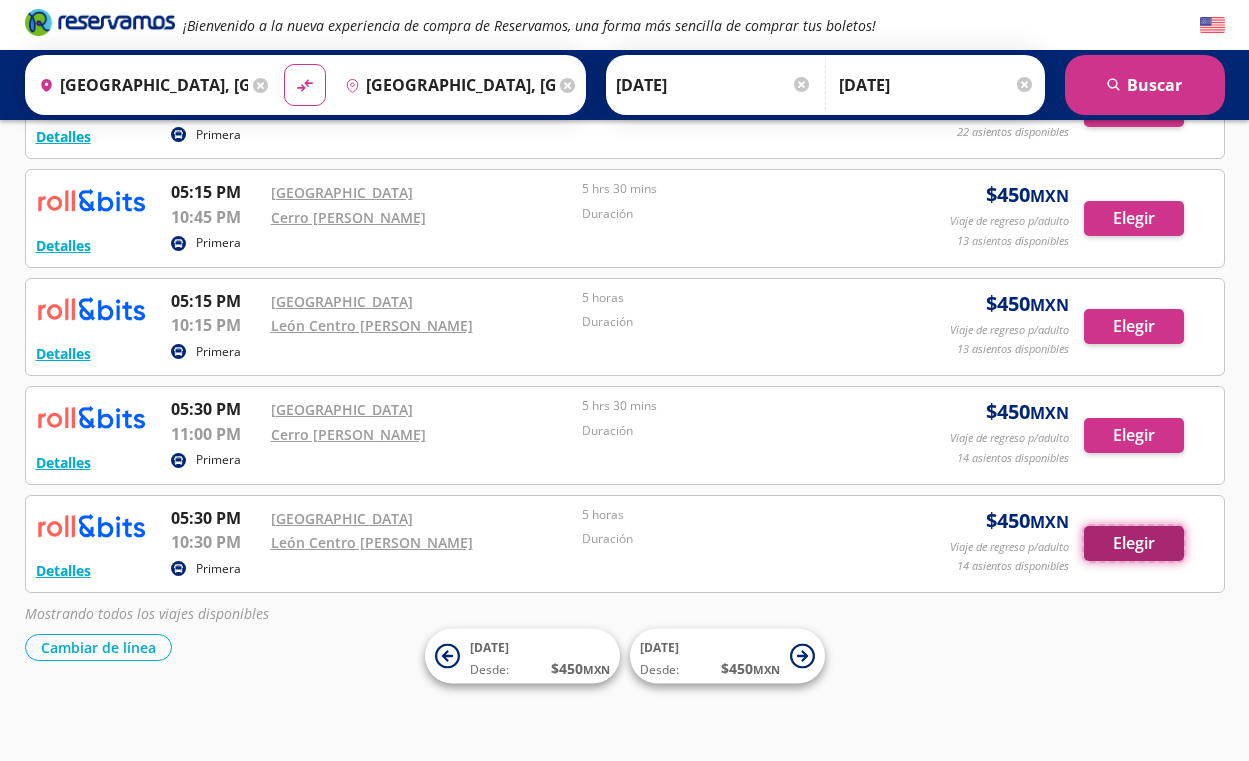 click on "Elegir" at bounding box center (1134, 543) 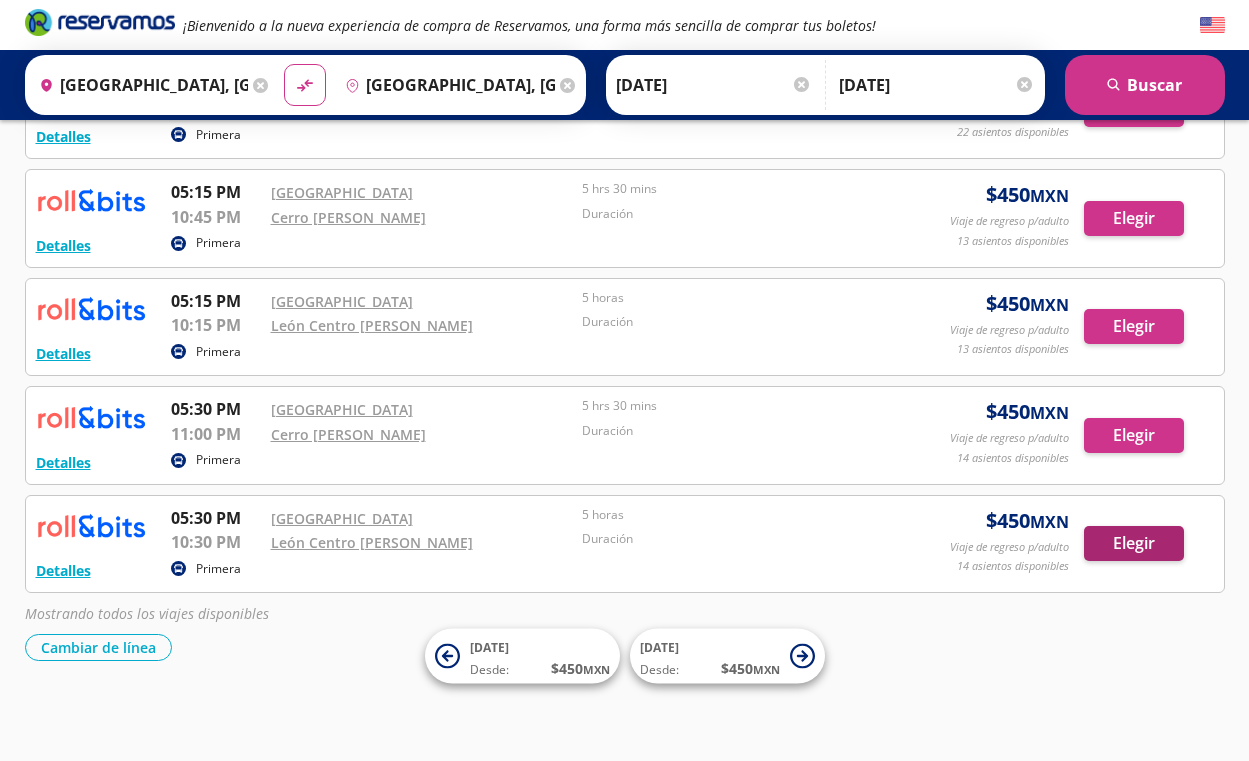 scroll, scrollTop: 0, scrollLeft: 0, axis: both 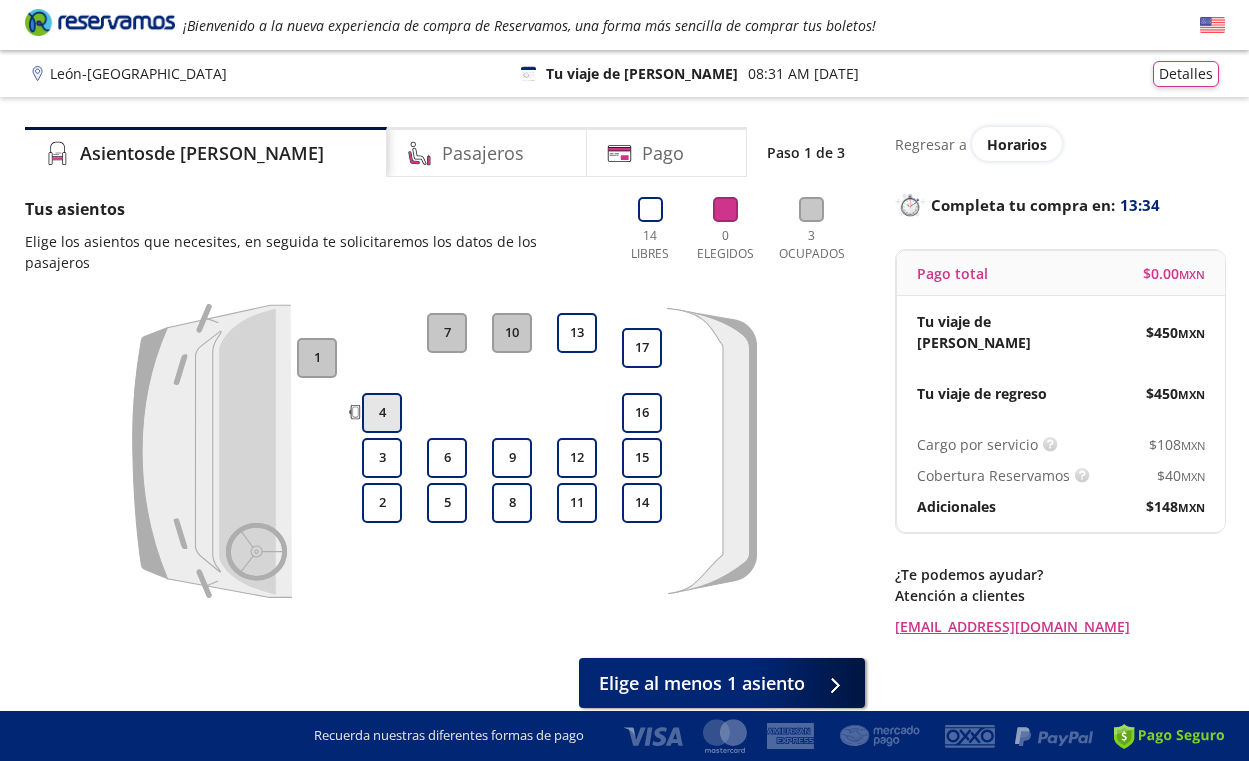 click on "4" at bounding box center [382, 413] 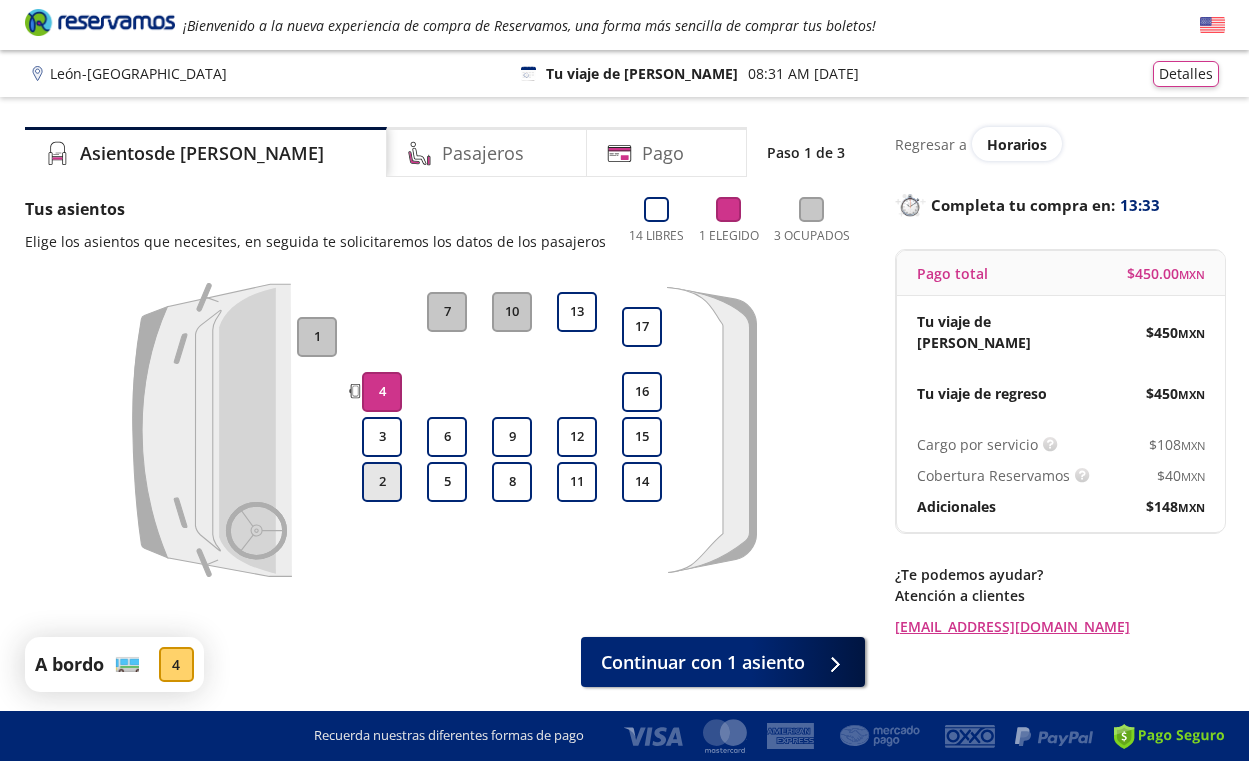 click on "2" at bounding box center (382, 482) 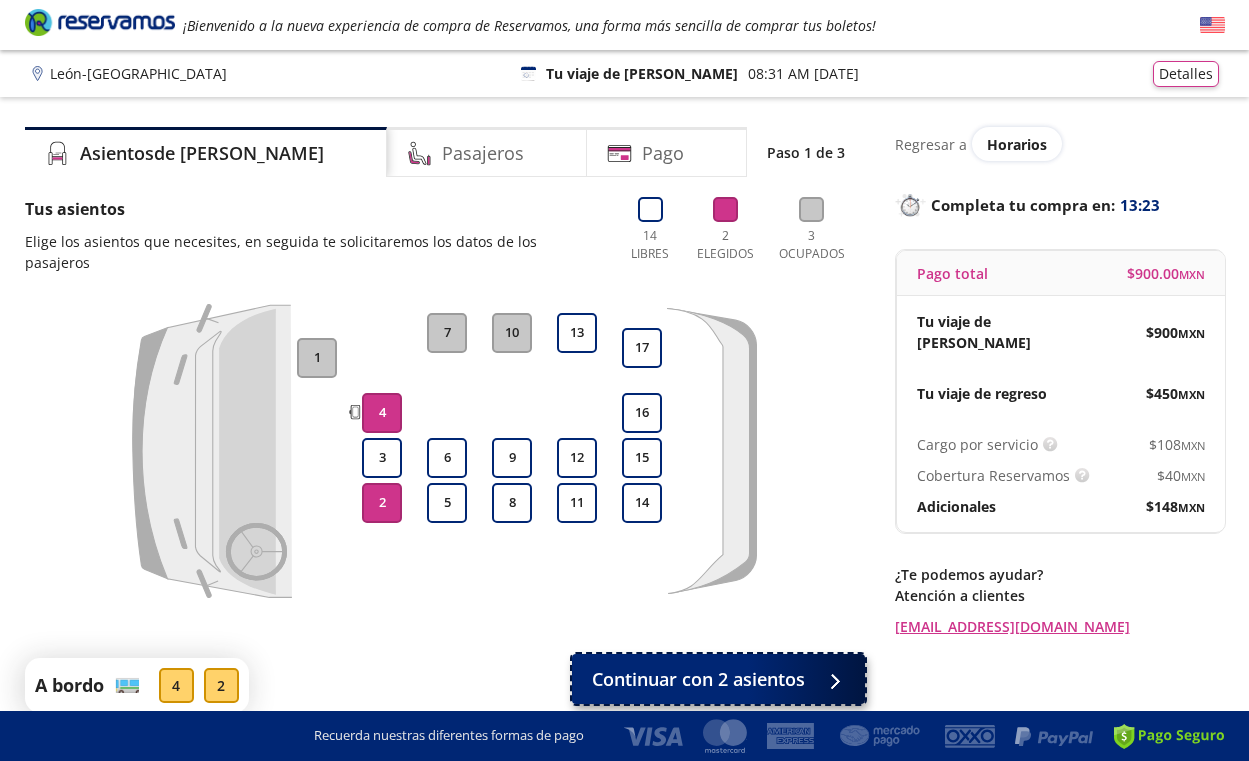 click on "Continuar con 2 asientos" at bounding box center (698, 679) 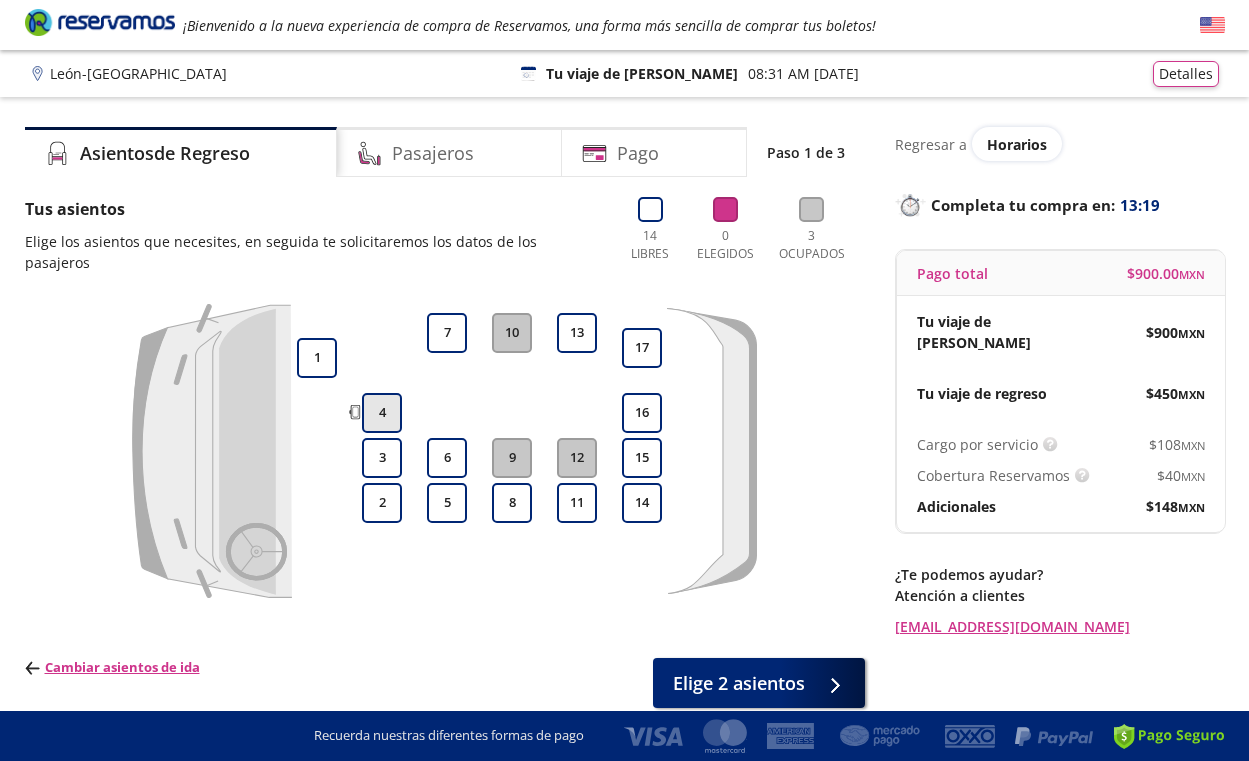 click on "4" at bounding box center (382, 413) 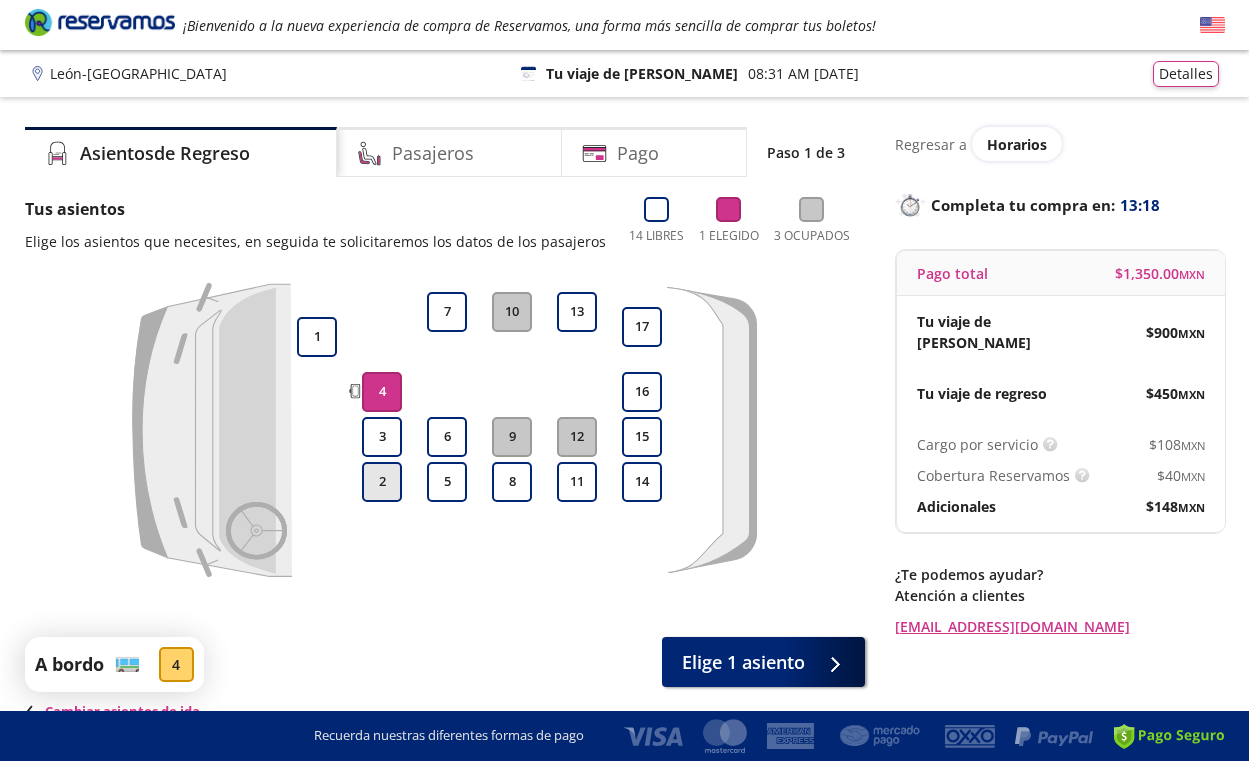 click on "2" at bounding box center (382, 482) 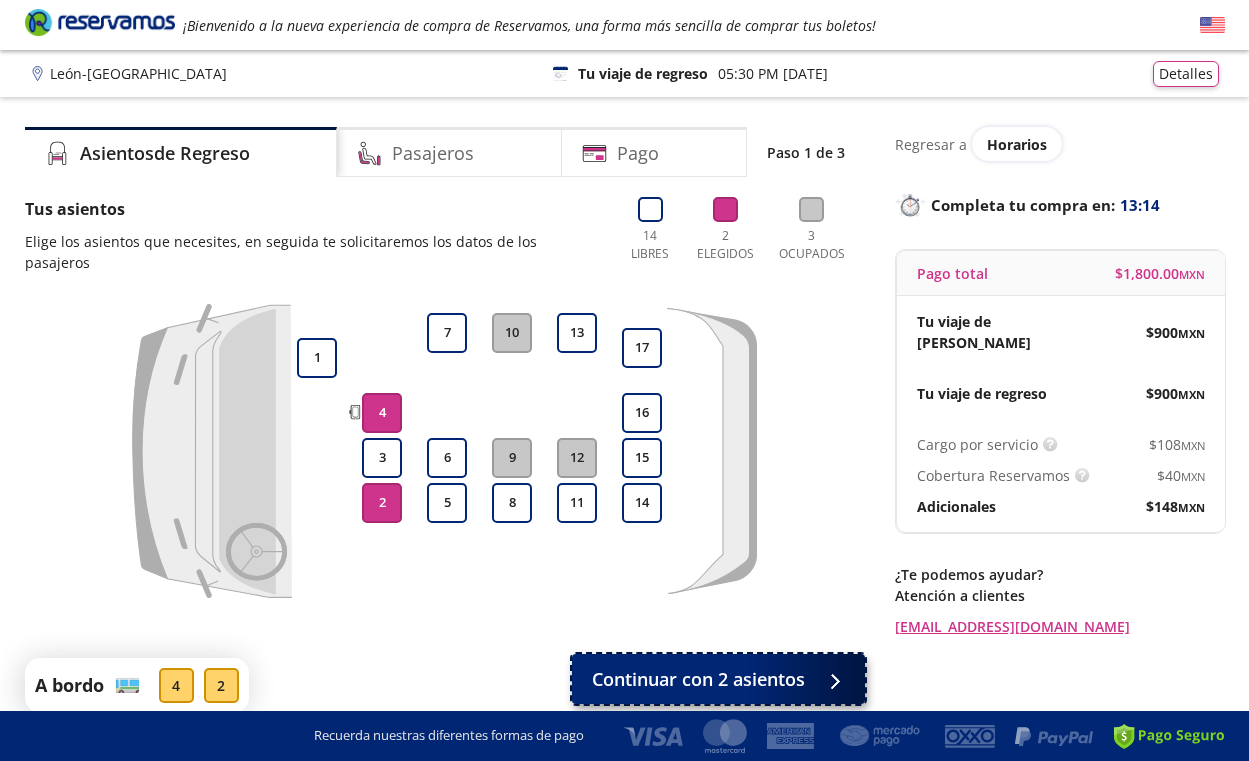 click on "Continuar con 2 asientos" at bounding box center [698, 679] 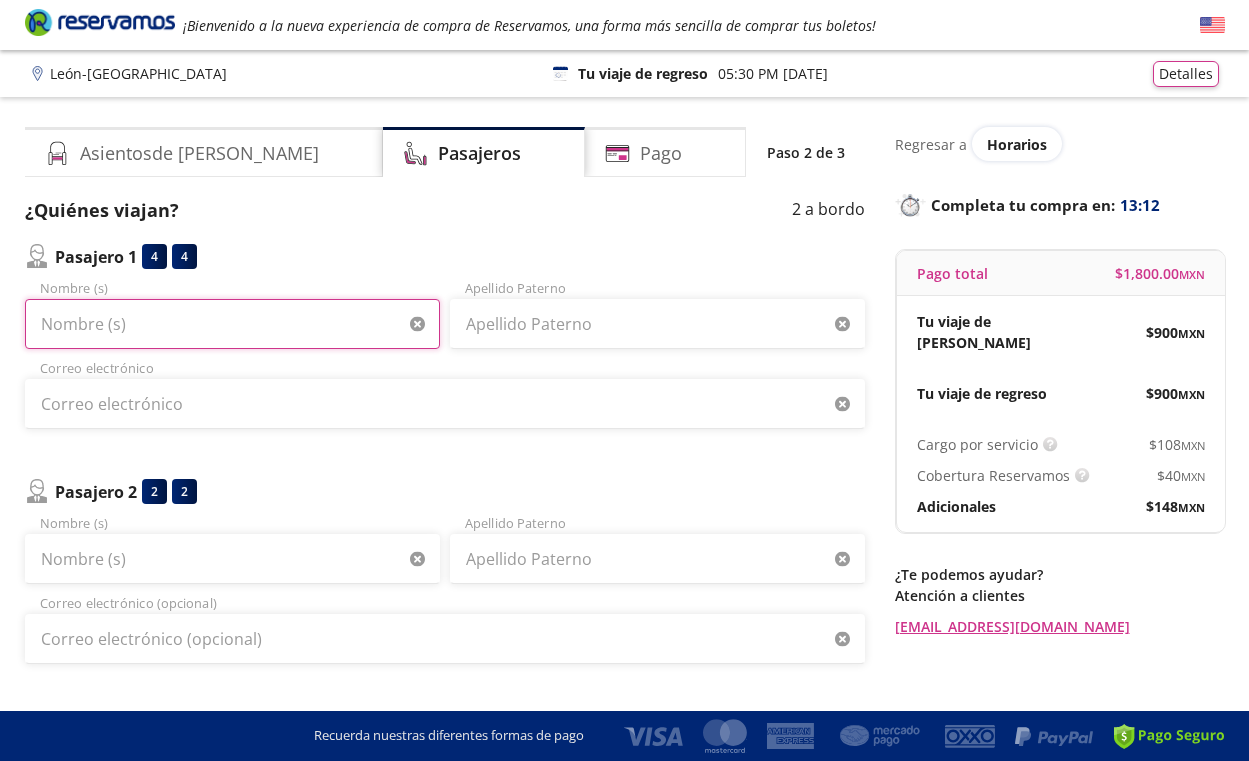 click on "Nombre (s)" at bounding box center [232, 324] 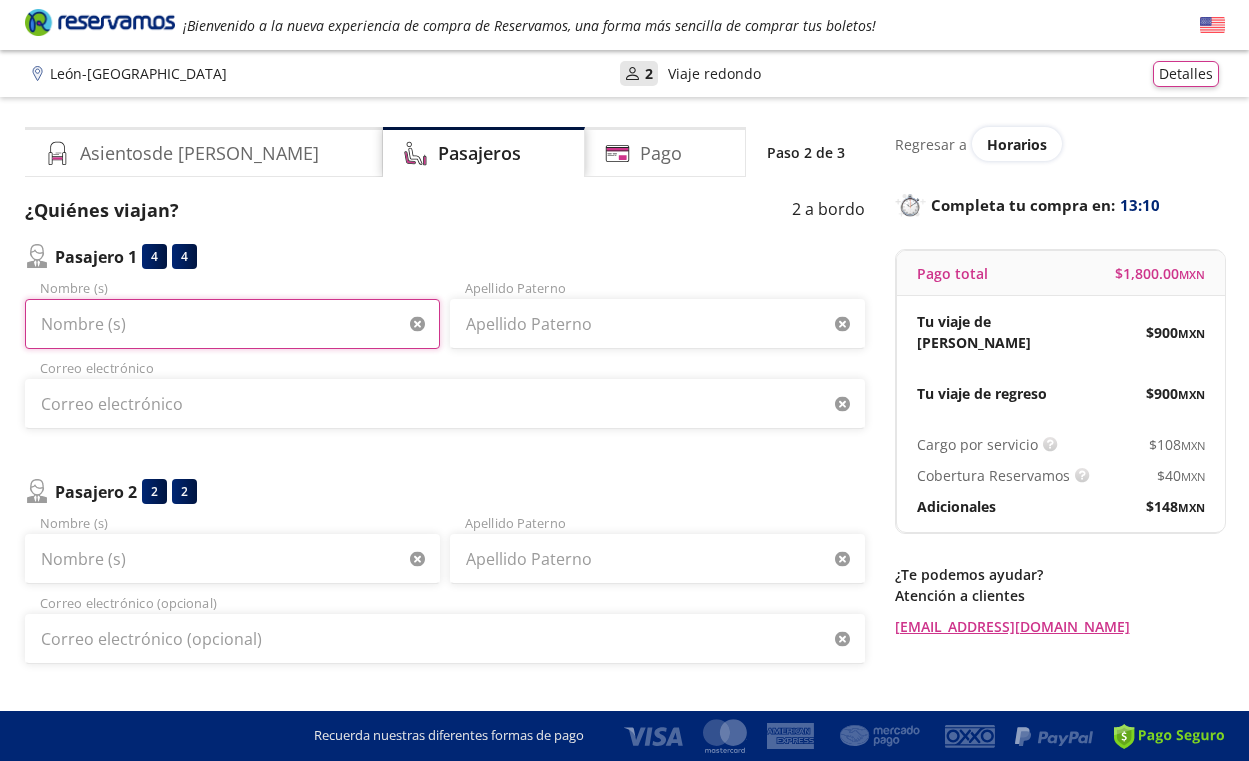 type on "Felipe" 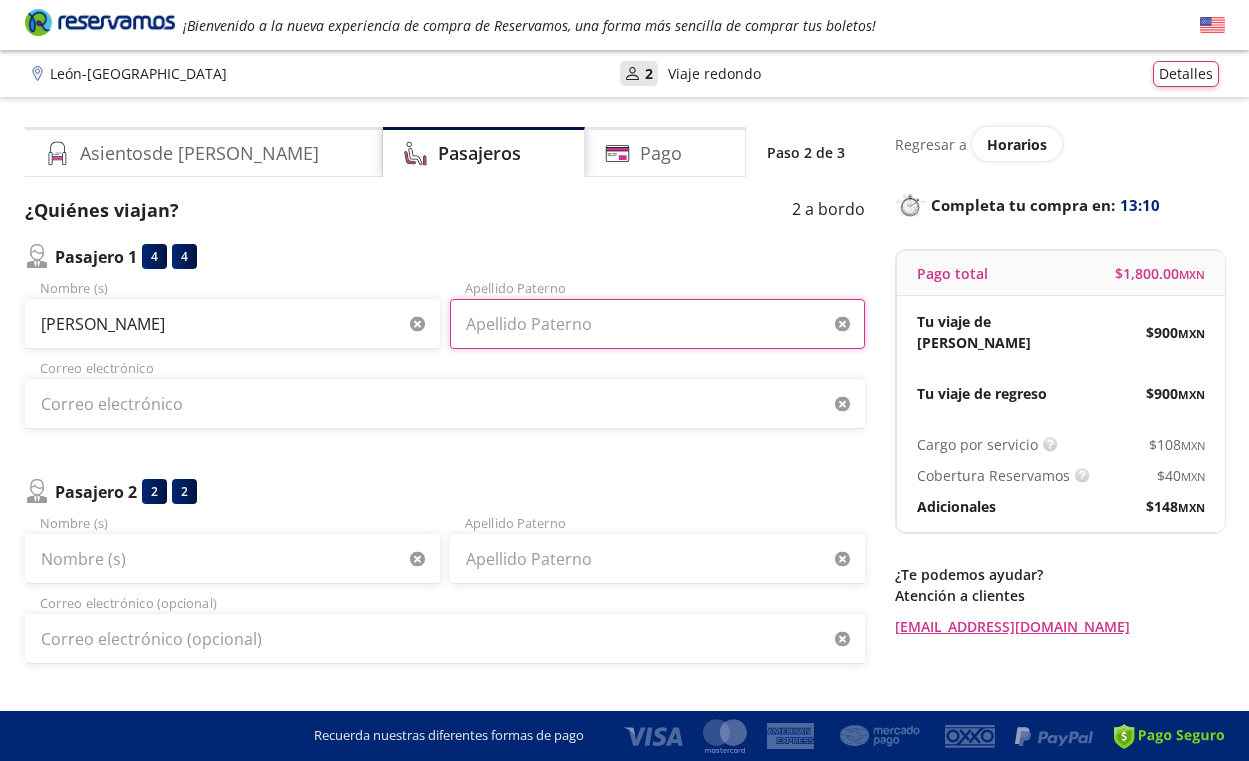 type on "Ulloa" 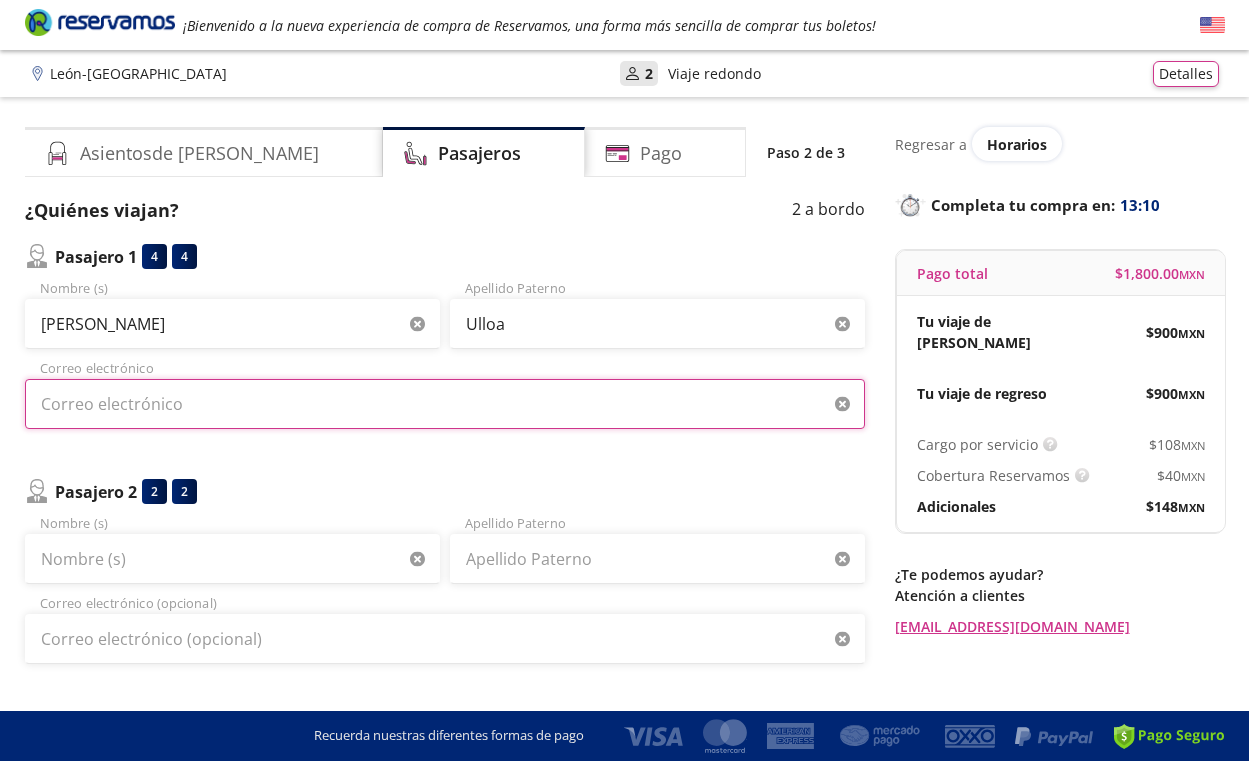 type on "felipe@cmmx.mx" 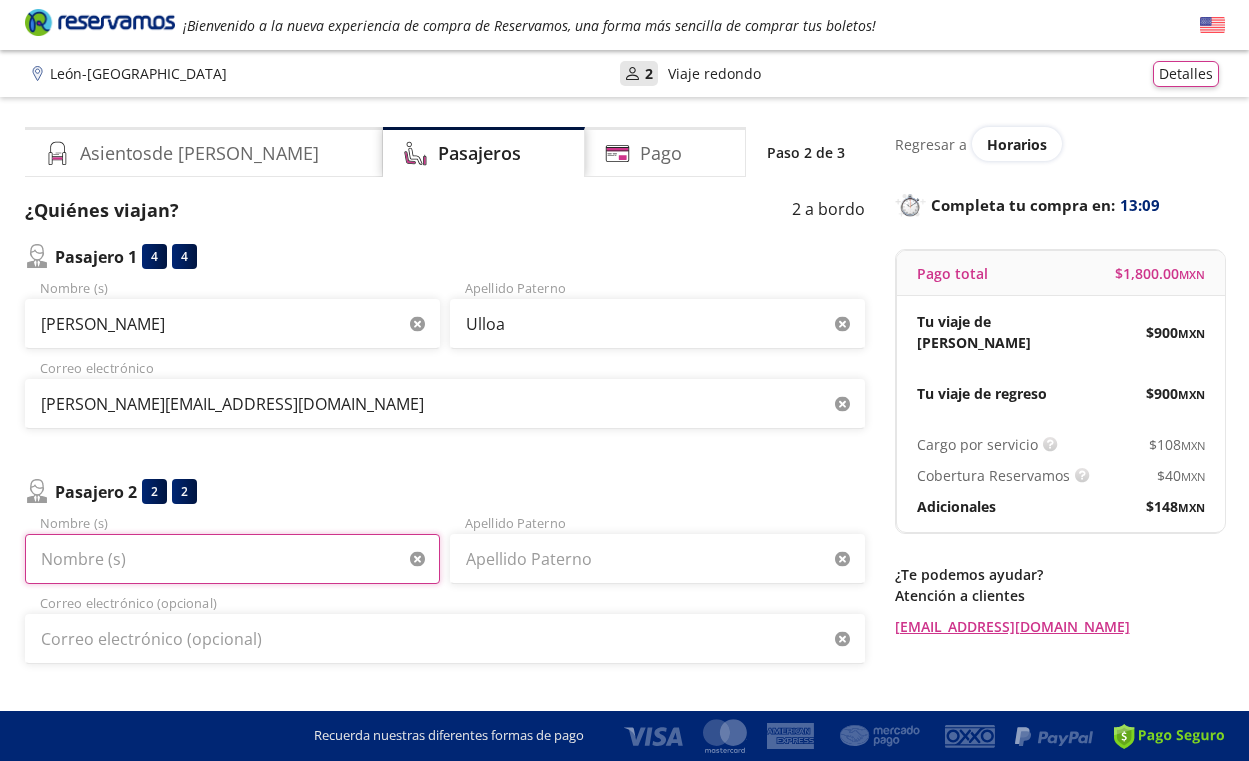 click on "Nombre (s)" at bounding box center [232, 559] 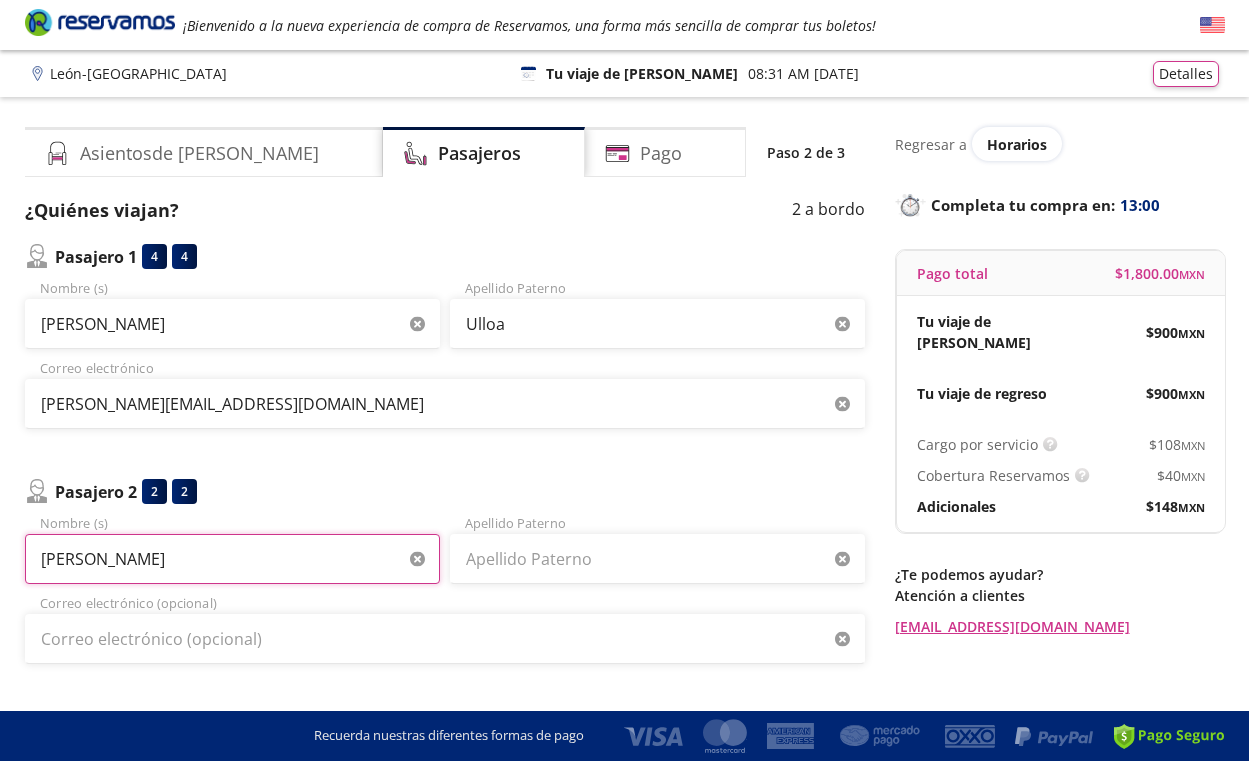 type on "Daniela dalet" 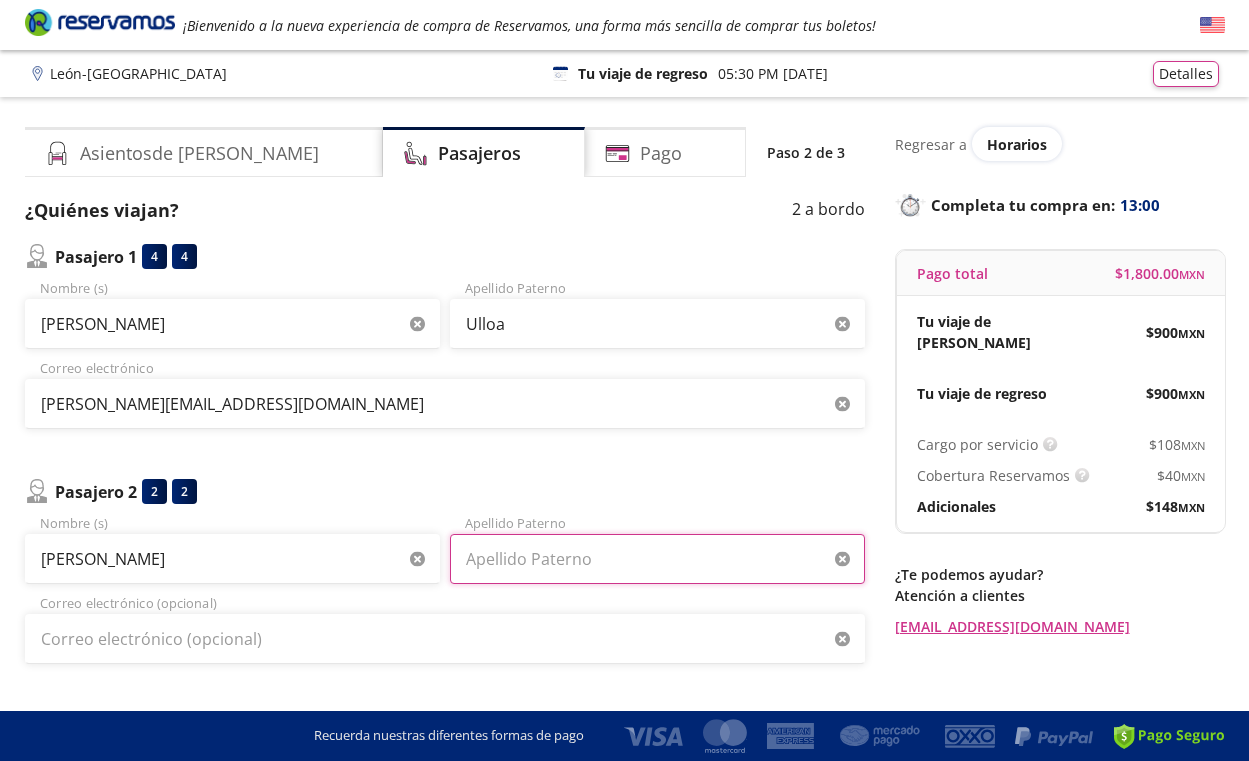 click on "Apellido Paterno" at bounding box center [657, 559] 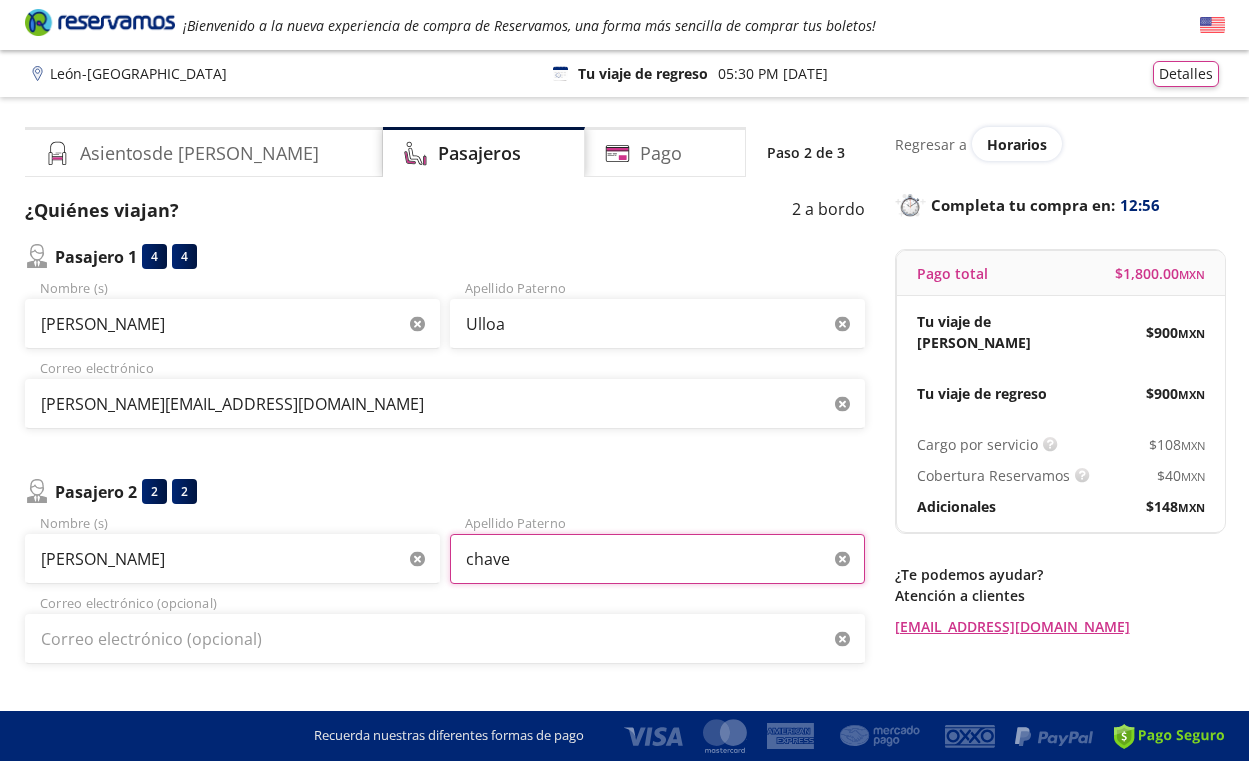 type on "chavez" 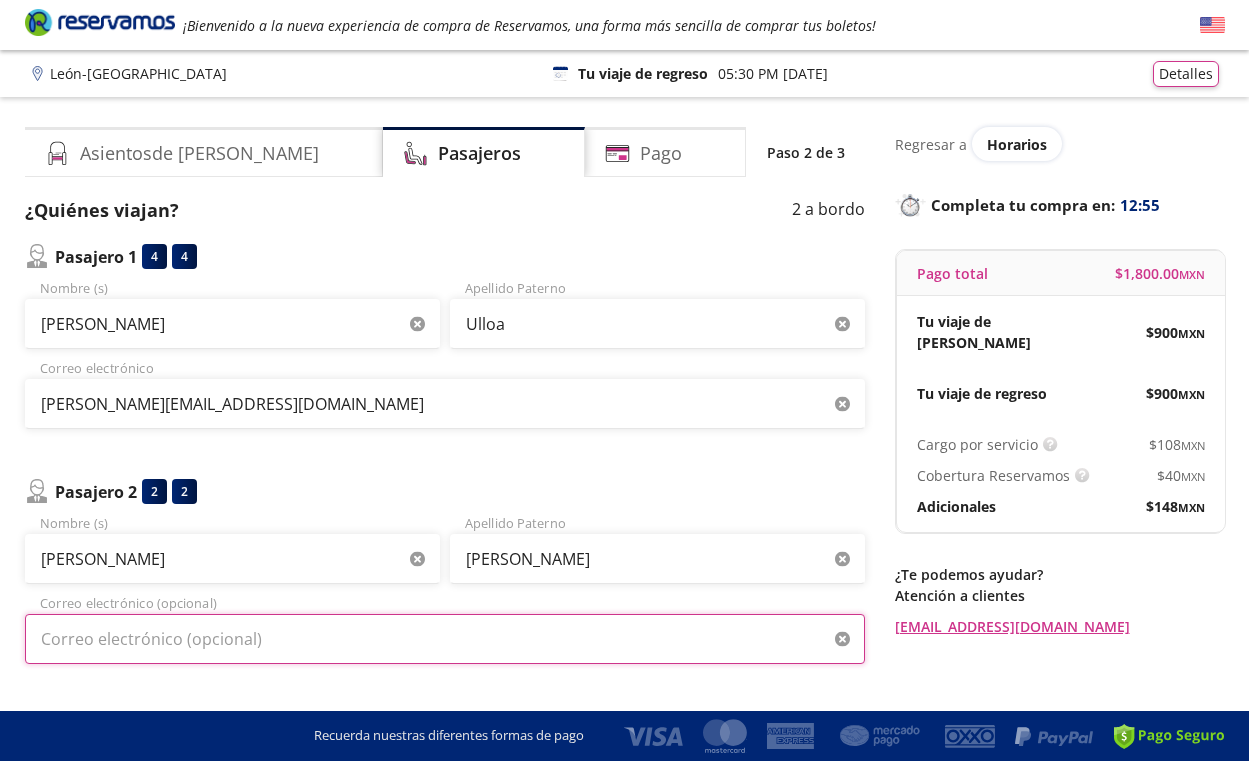 click on "Correo electrónico (opcional)" at bounding box center [445, 639] 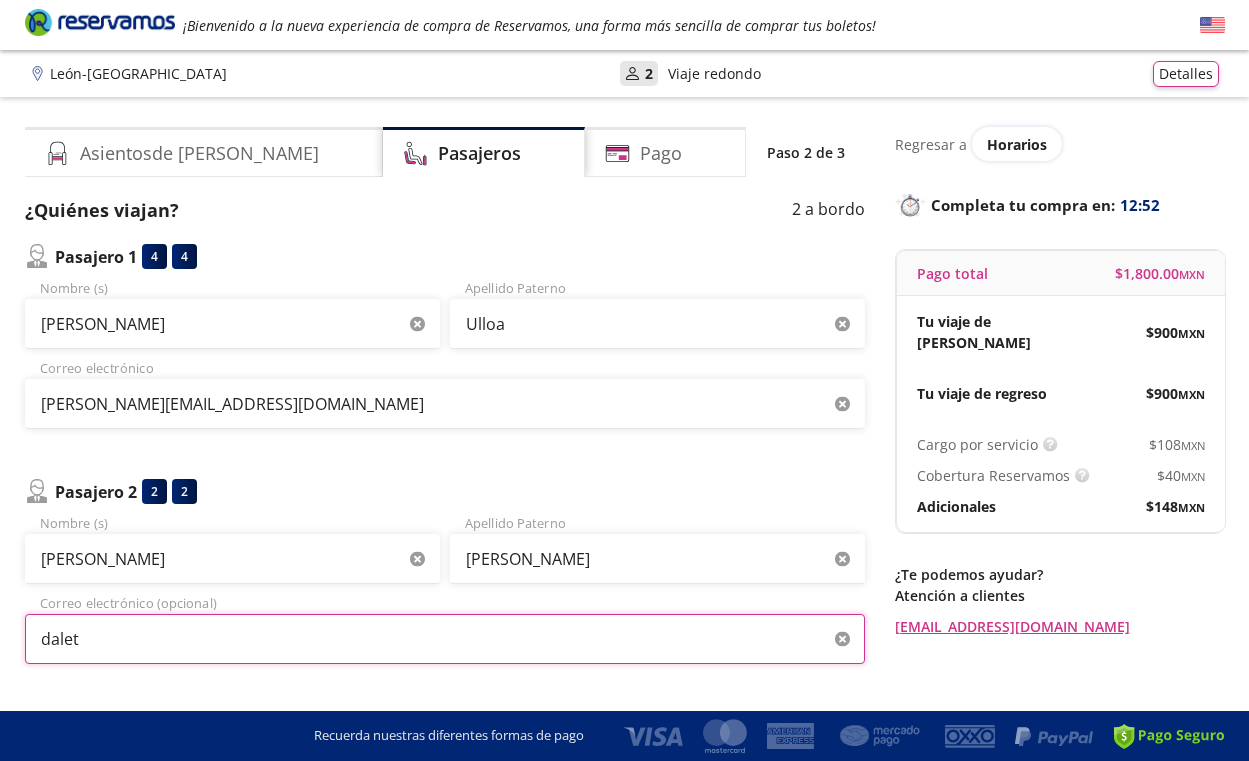 type on "dalet@cmmx.mx" 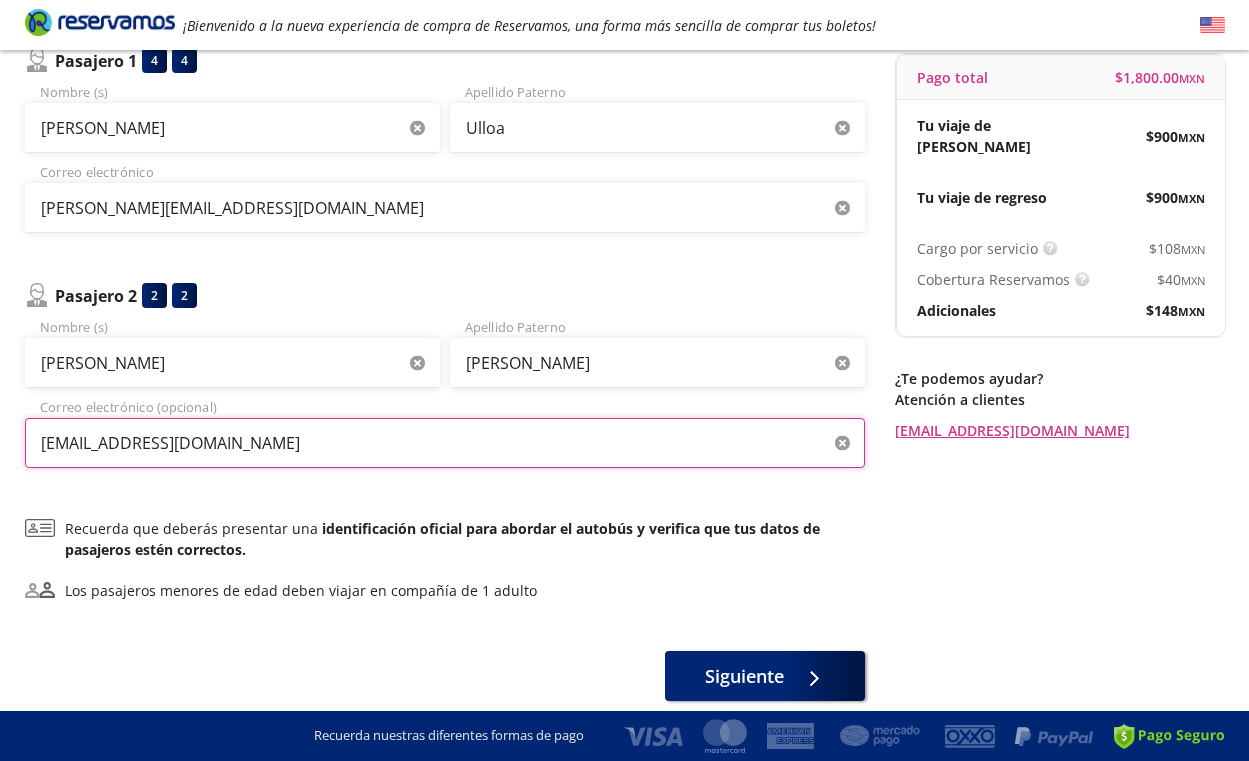 scroll, scrollTop: 276, scrollLeft: 0, axis: vertical 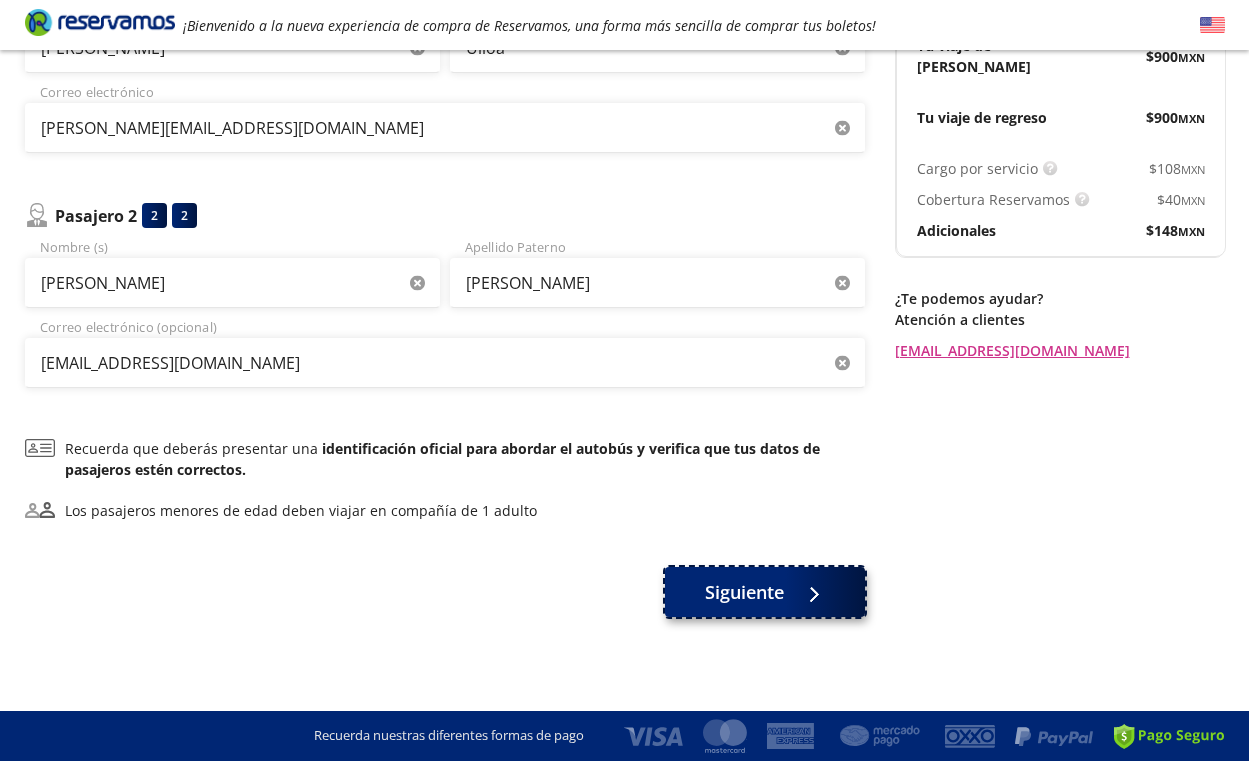 click on "Siguiente" at bounding box center [744, 592] 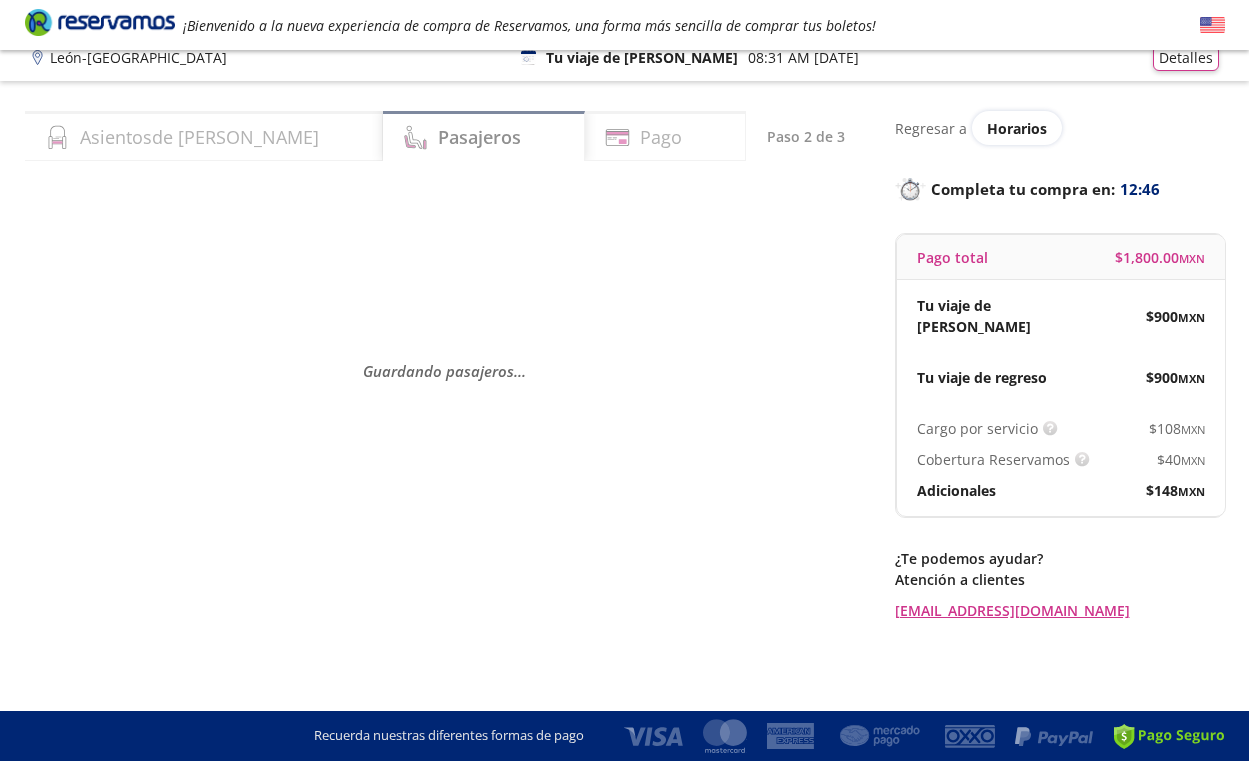 scroll, scrollTop: 0, scrollLeft: 0, axis: both 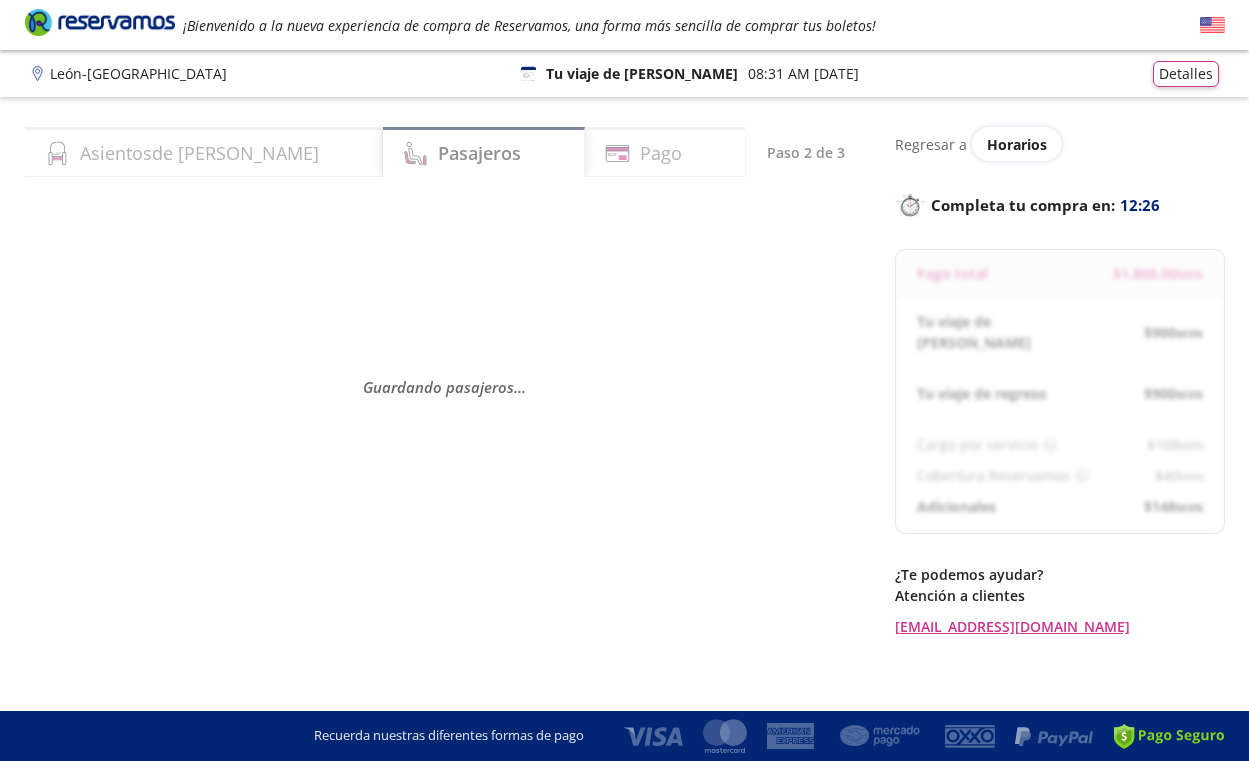 select on "MX" 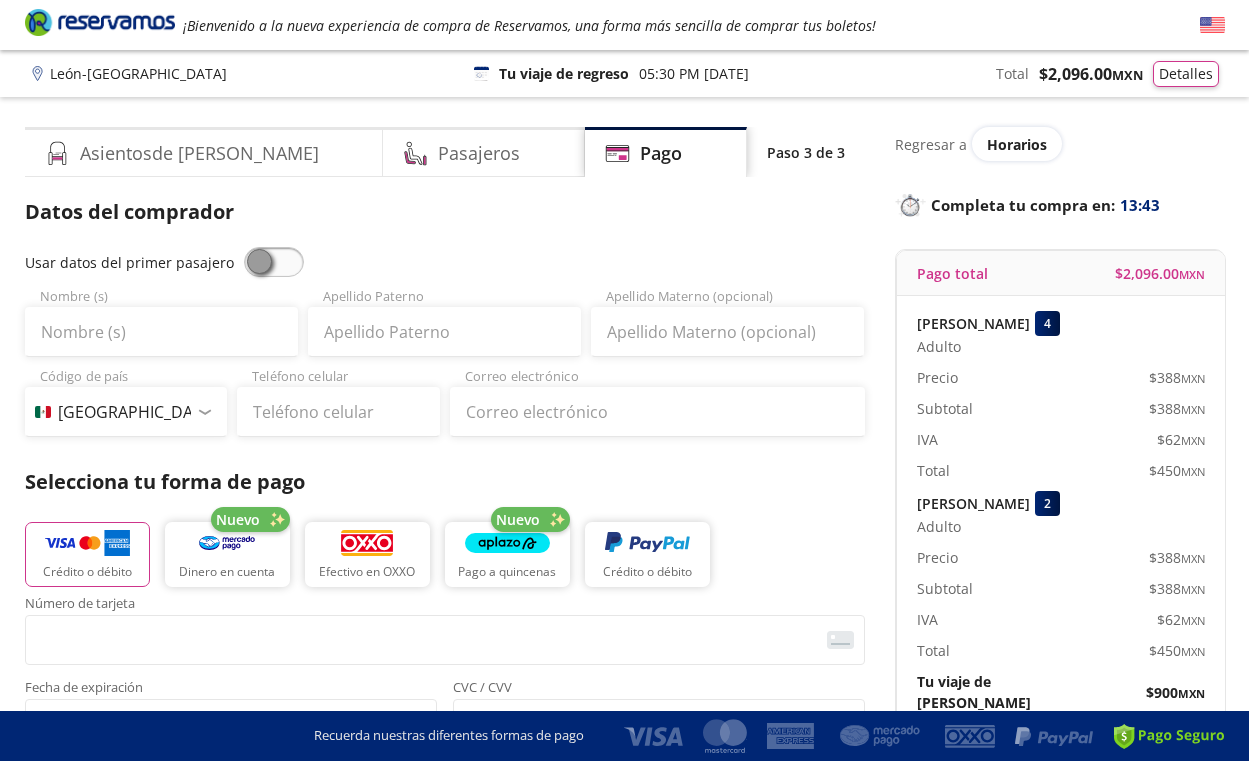 click at bounding box center (274, 262) 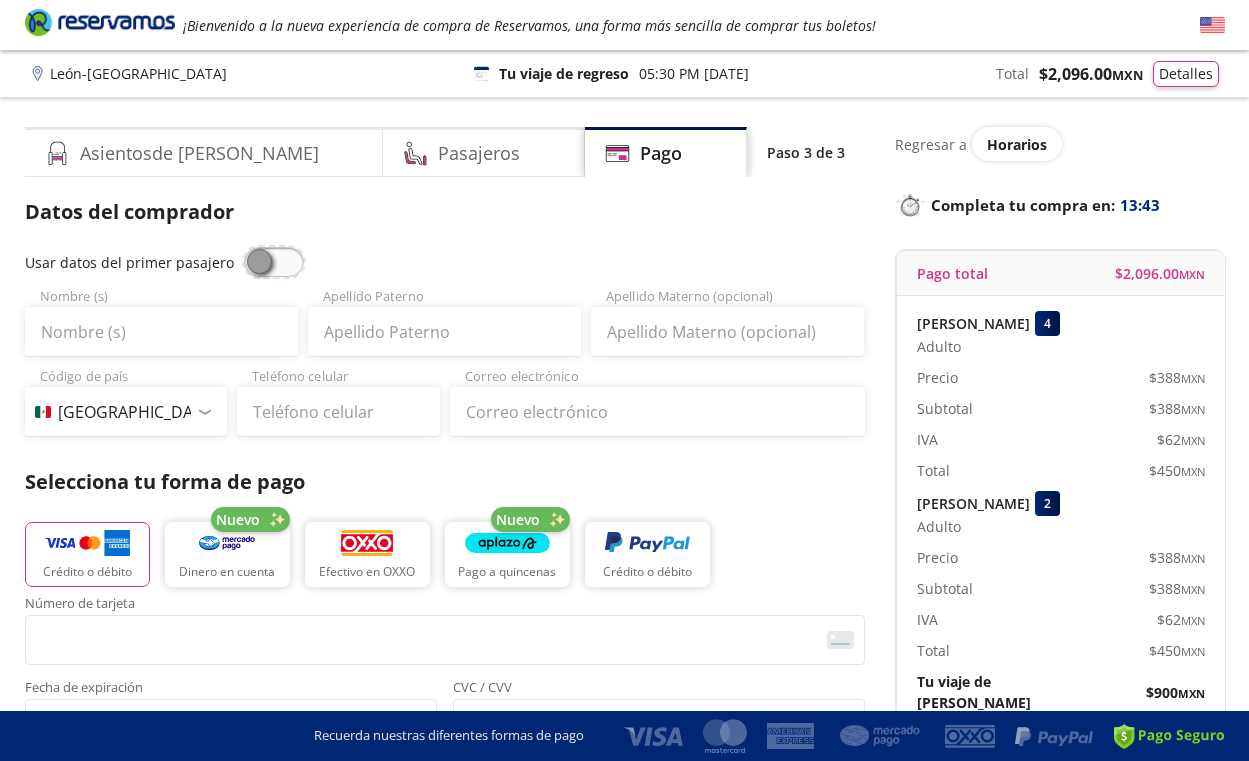 click at bounding box center [244, 247] 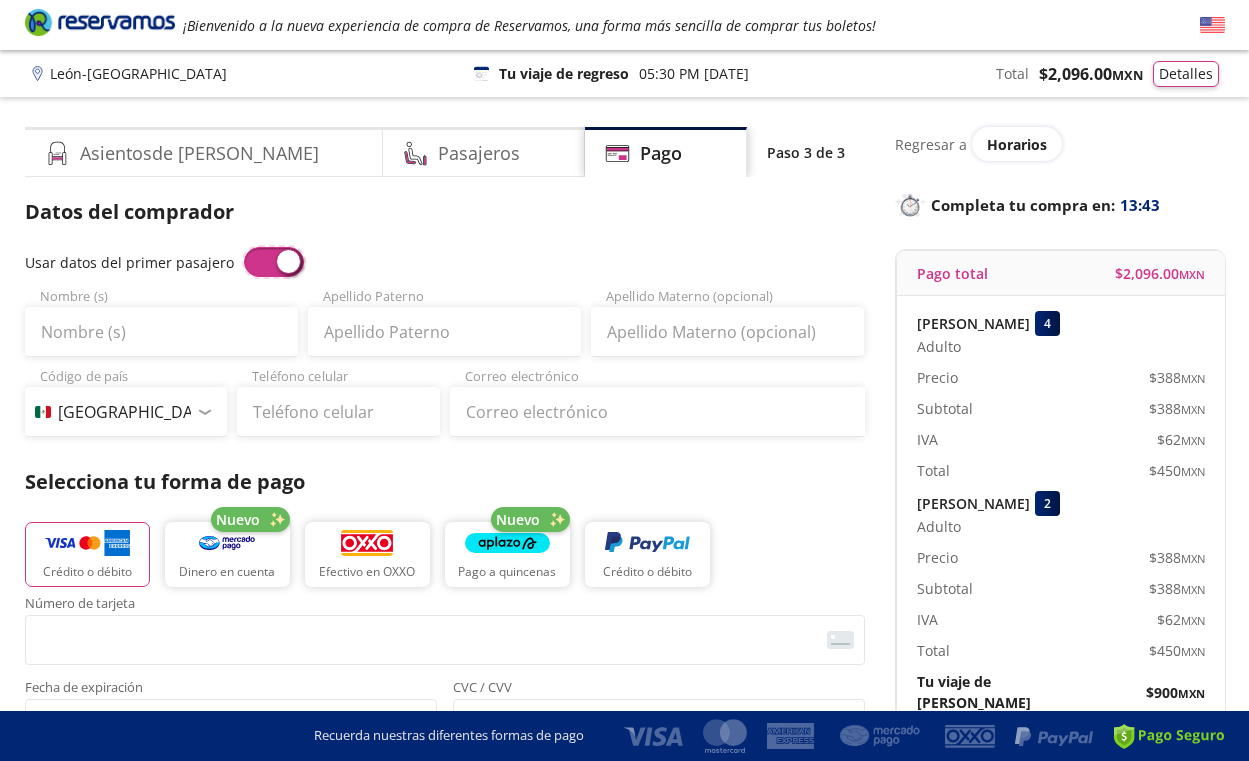 type on "Felipe" 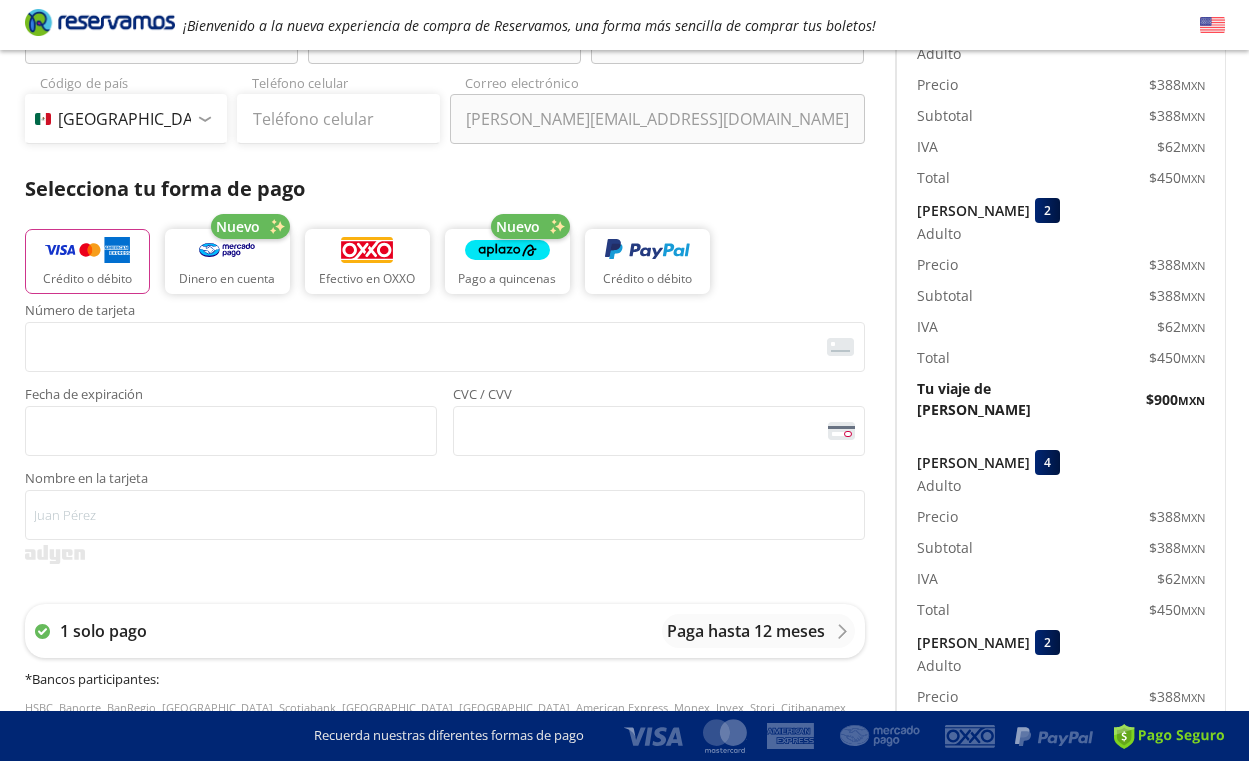scroll, scrollTop: 295, scrollLeft: 0, axis: vertical 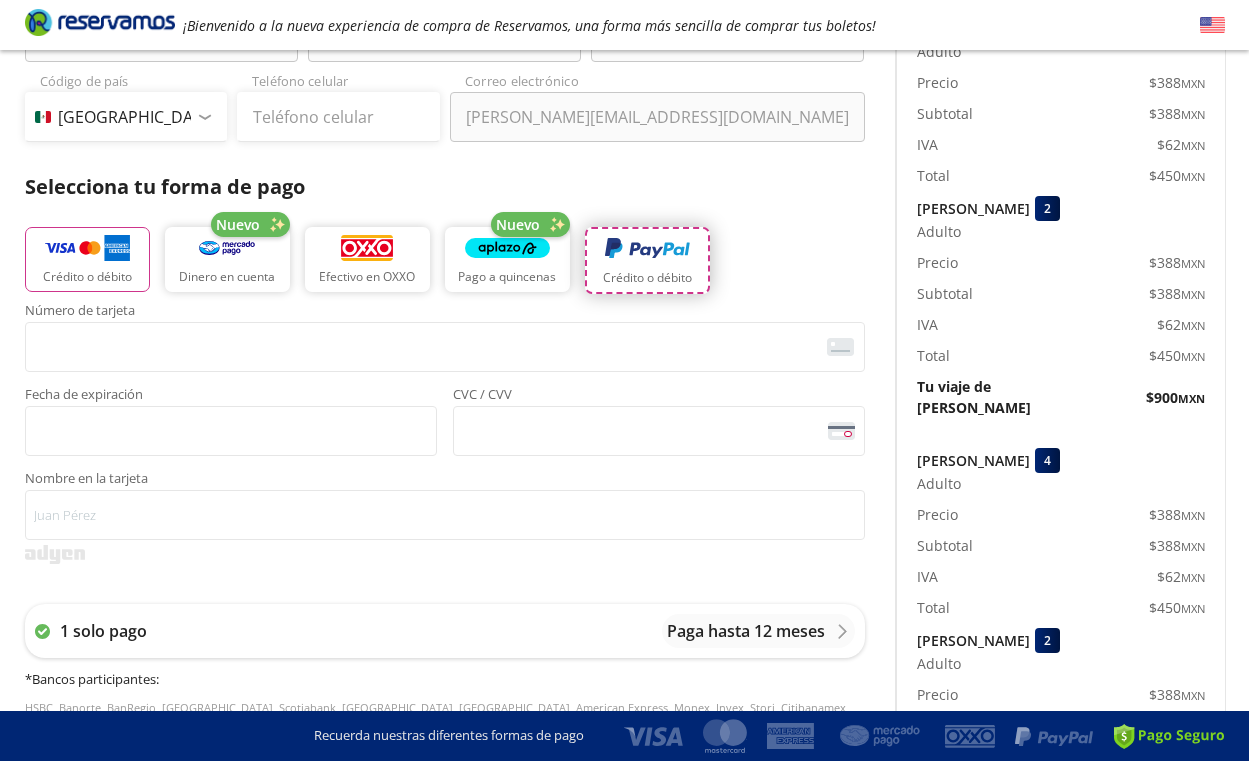 click on "Crédito o débito" at bounding box center (647, 260) 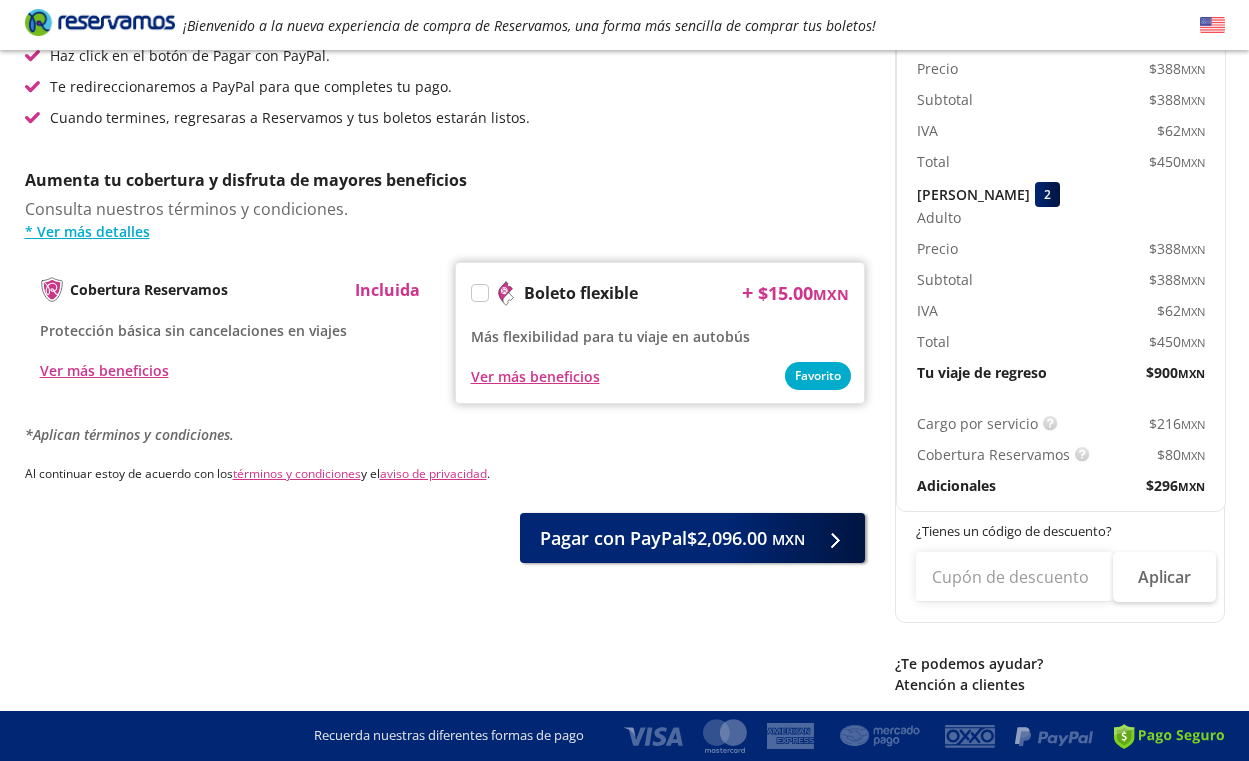scroll, scrollTop: 746, scrollLeft: 0, axis: vertical 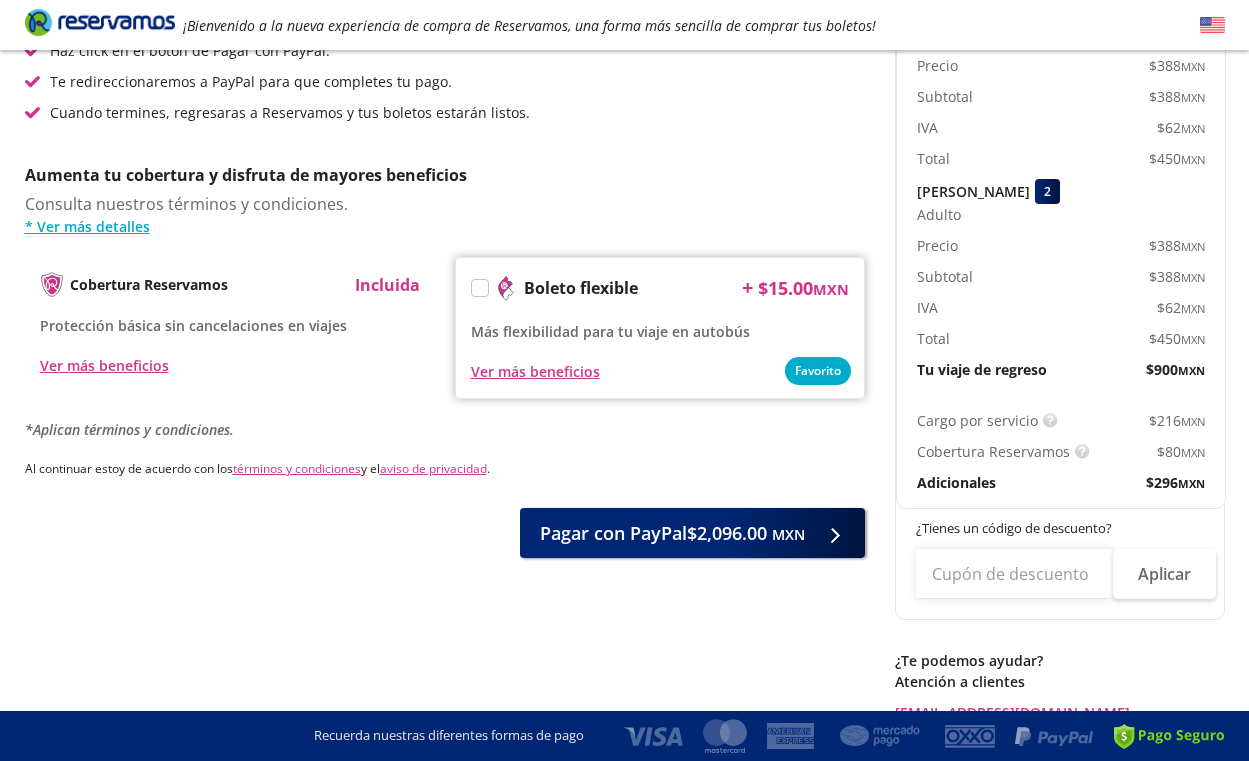 click at bounding box center [480, 288] 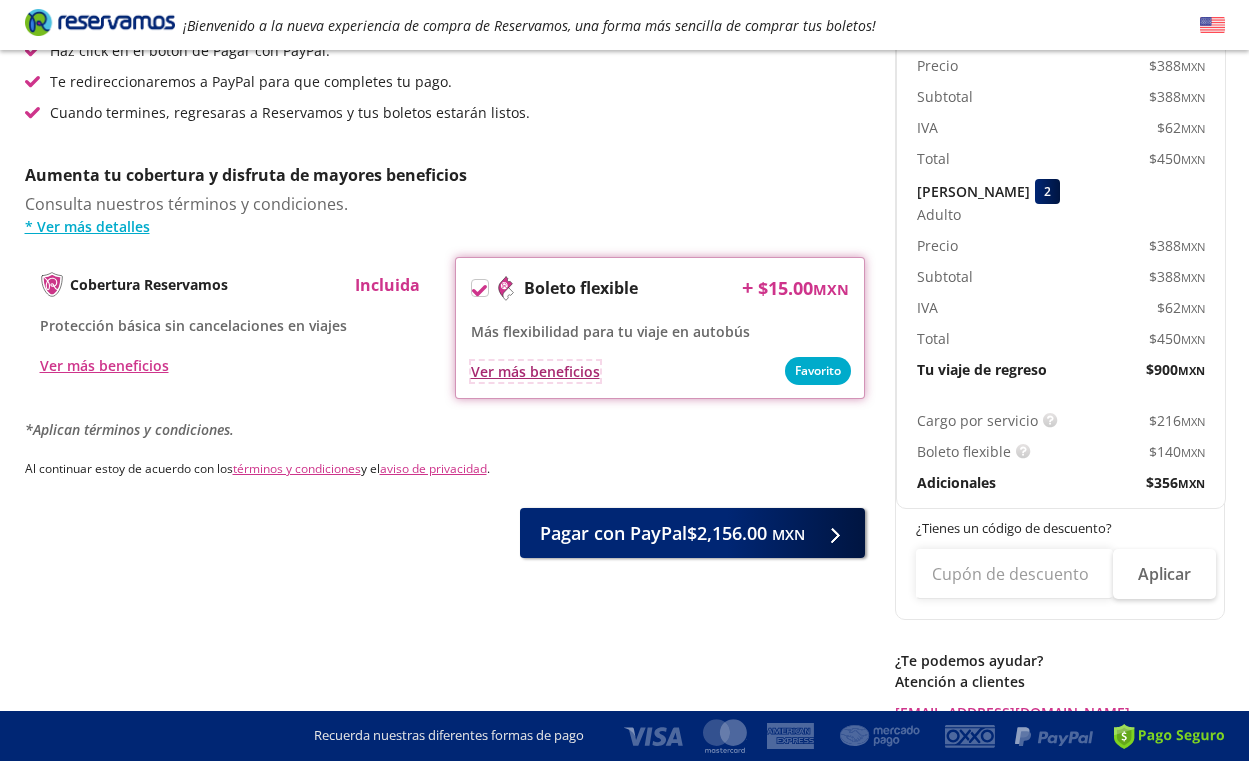click on "Ver más beneficios" at bounding box center (535, 371) 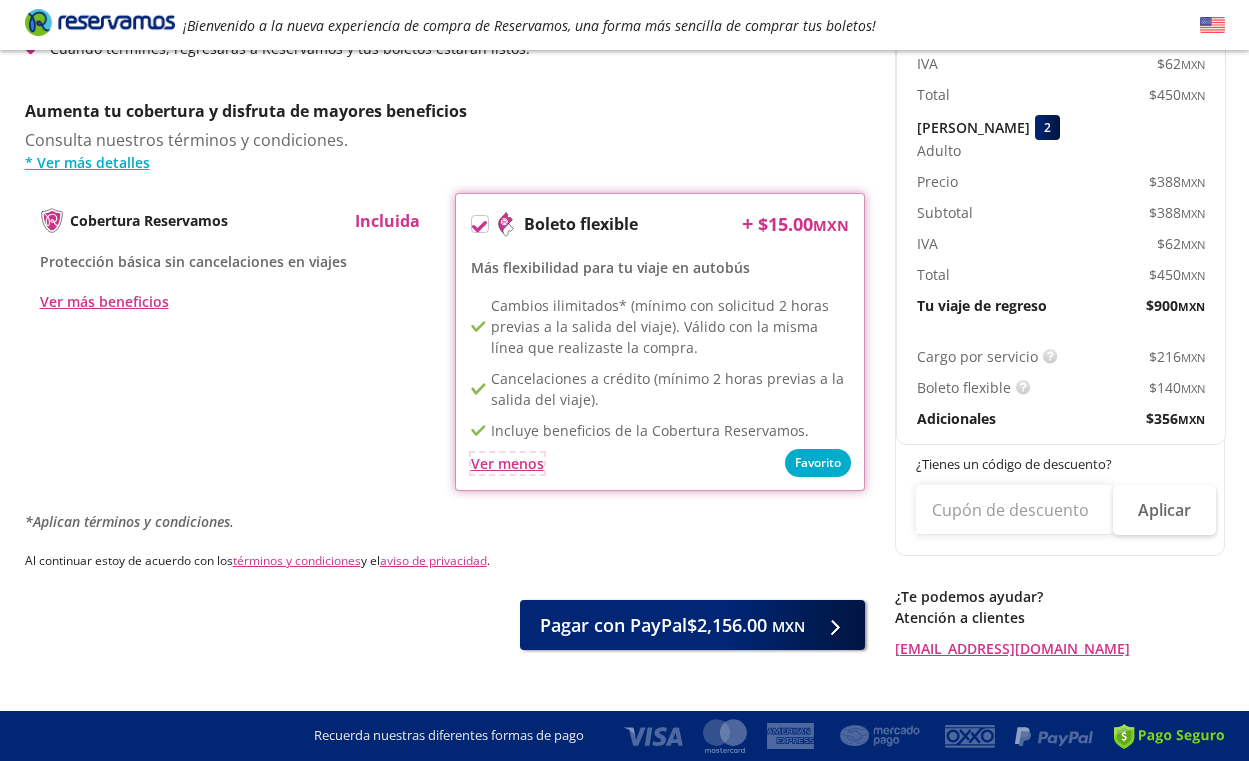 scroll, scrollTop: 819, scrollLeft: 0, axis: vertical 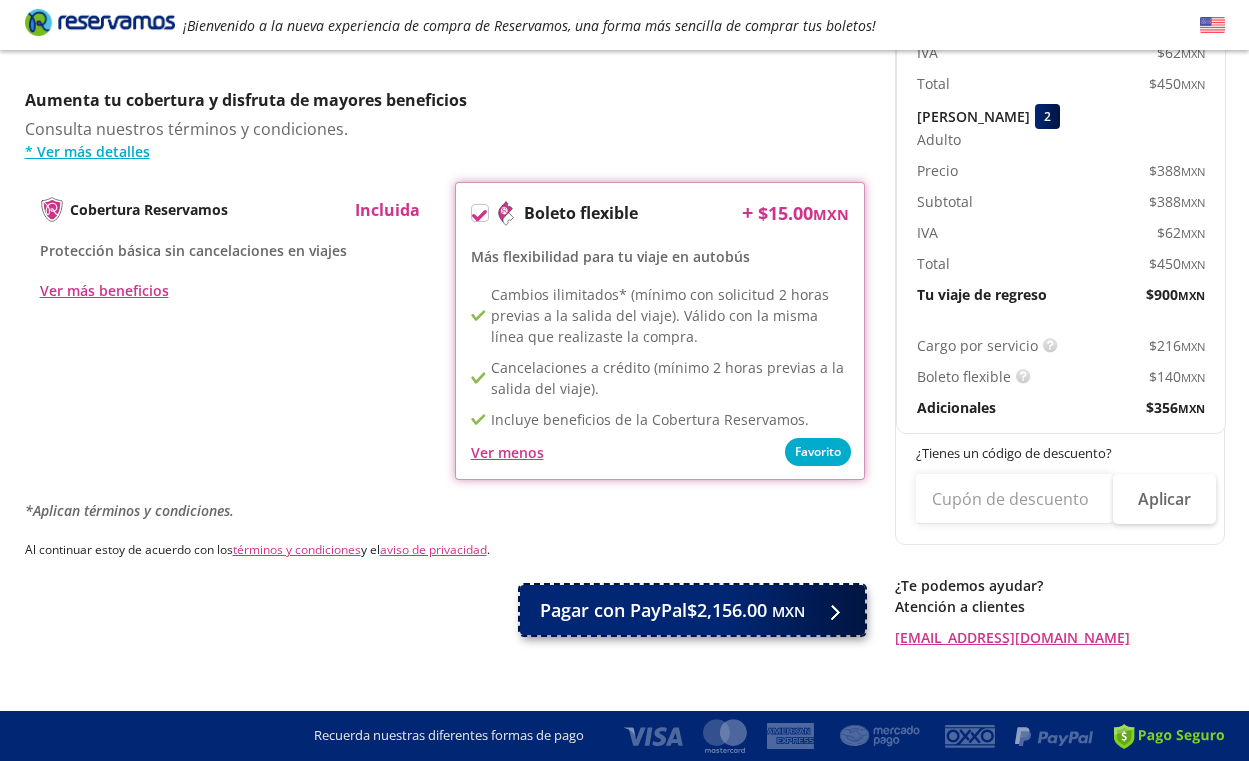 click on "Pagar con PayPal  $2,156.00   MXN" at bounding box center (672, 610) 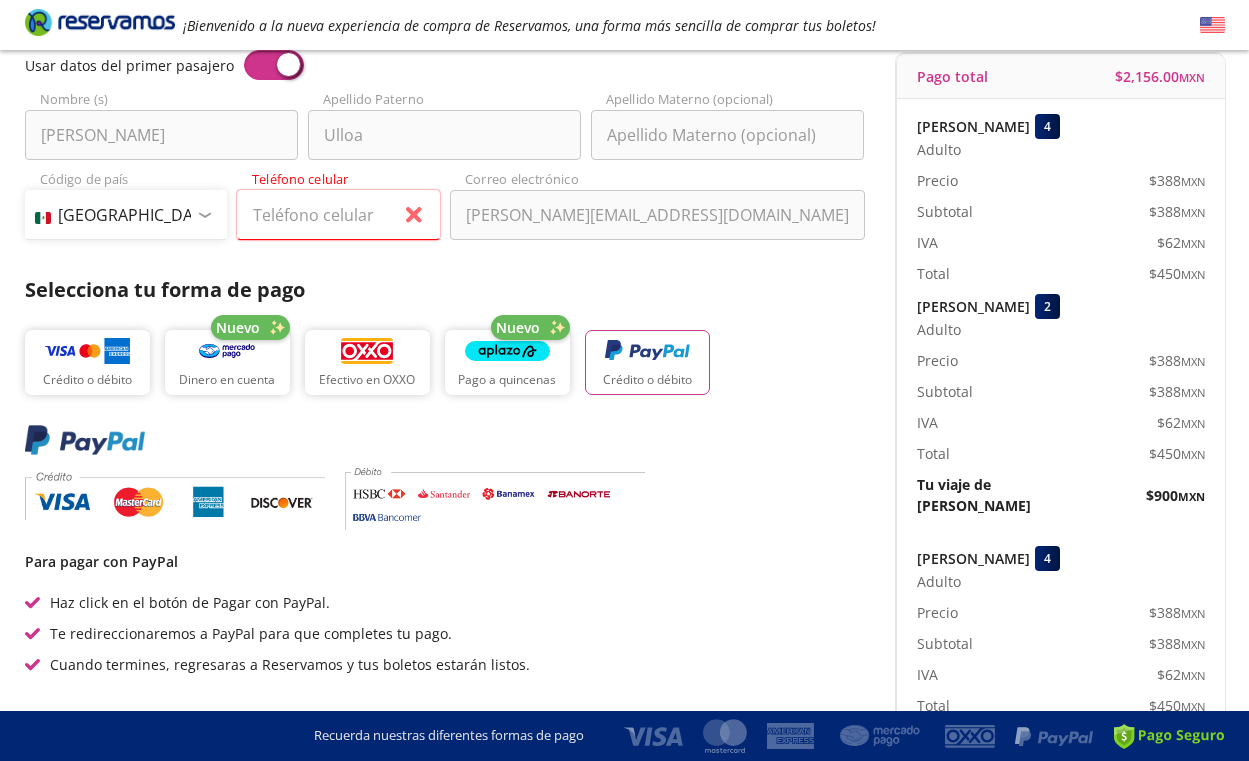 scroll, scrollTop: 164, scrollLeft: 0, axis: vertical 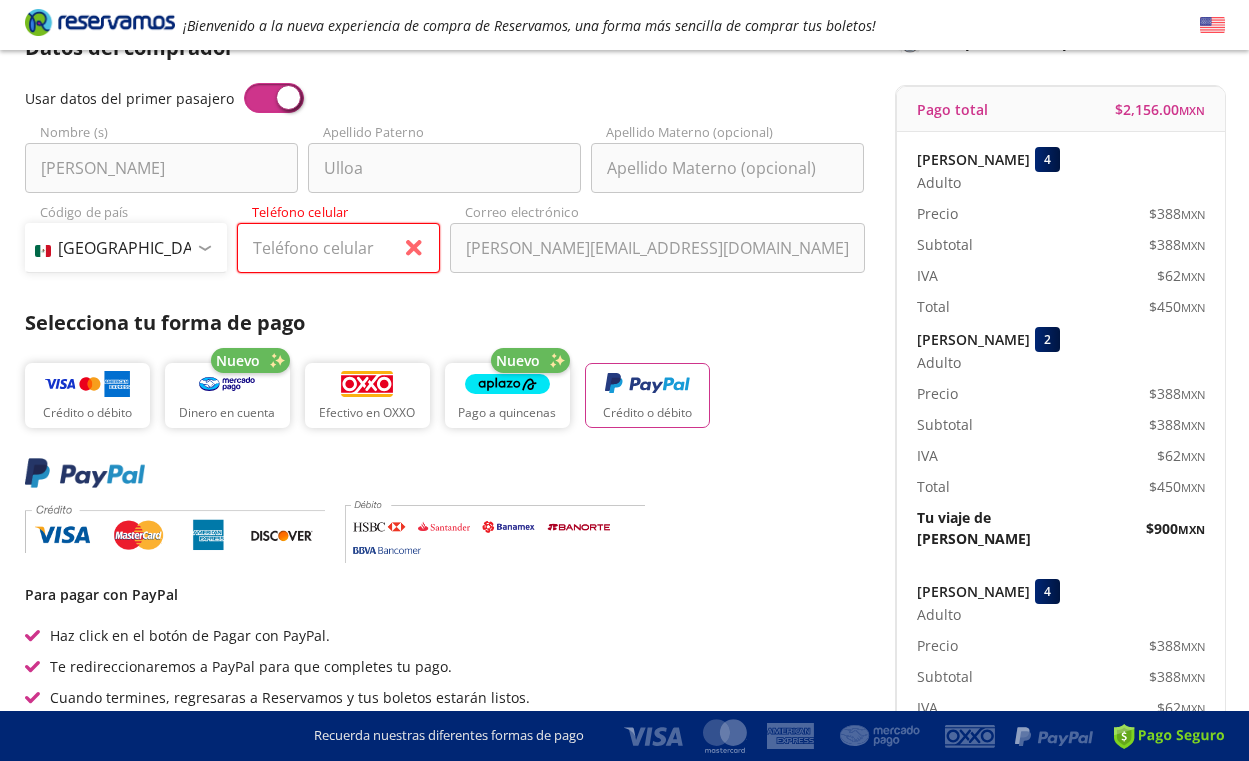 click on "Teléfono celular" at bounding box center [338, 248] 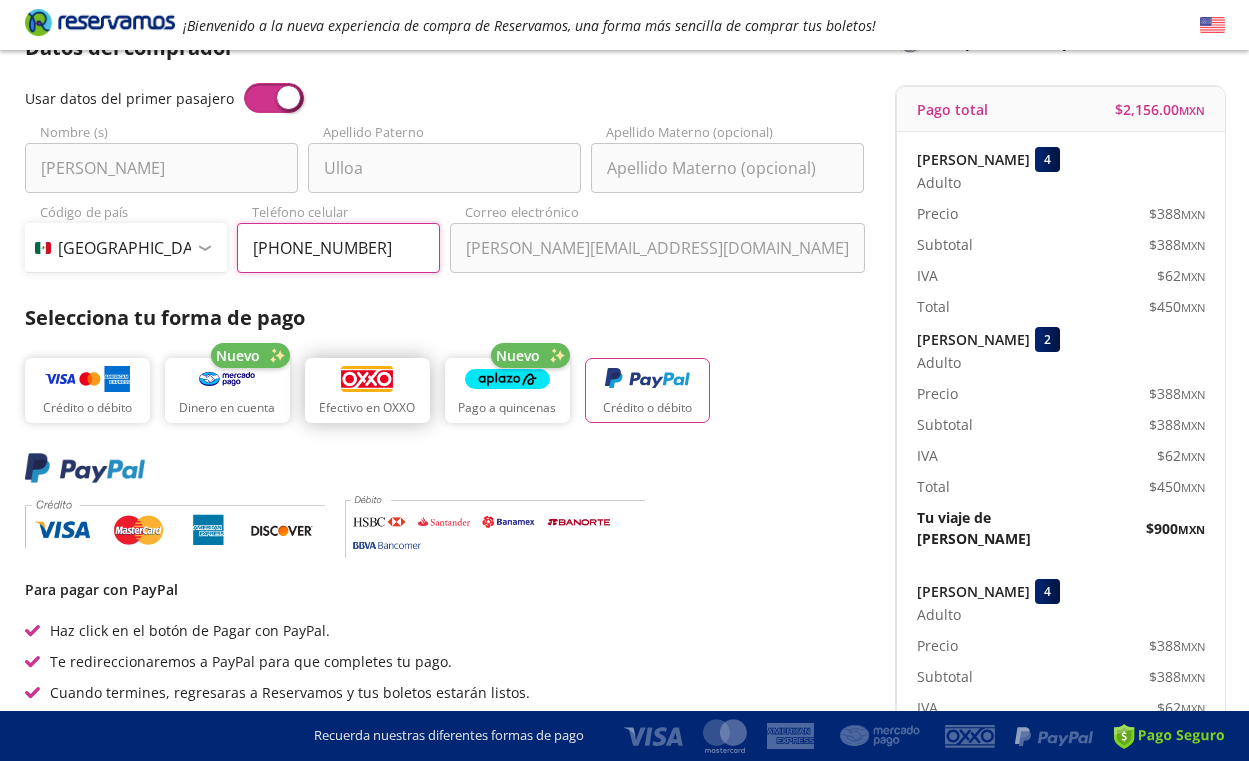type on "477 578 3158" 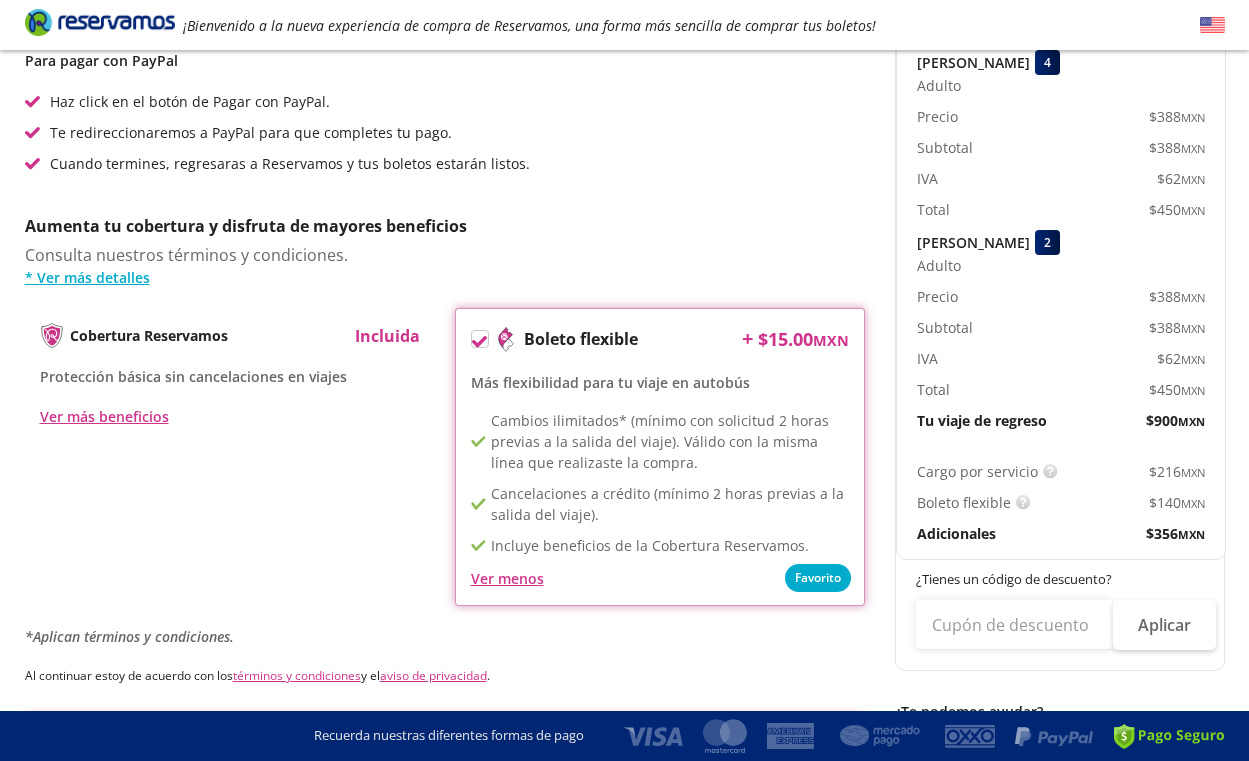 scroll, scrollTop: 903, scrollLeft: 0, axis: vertical 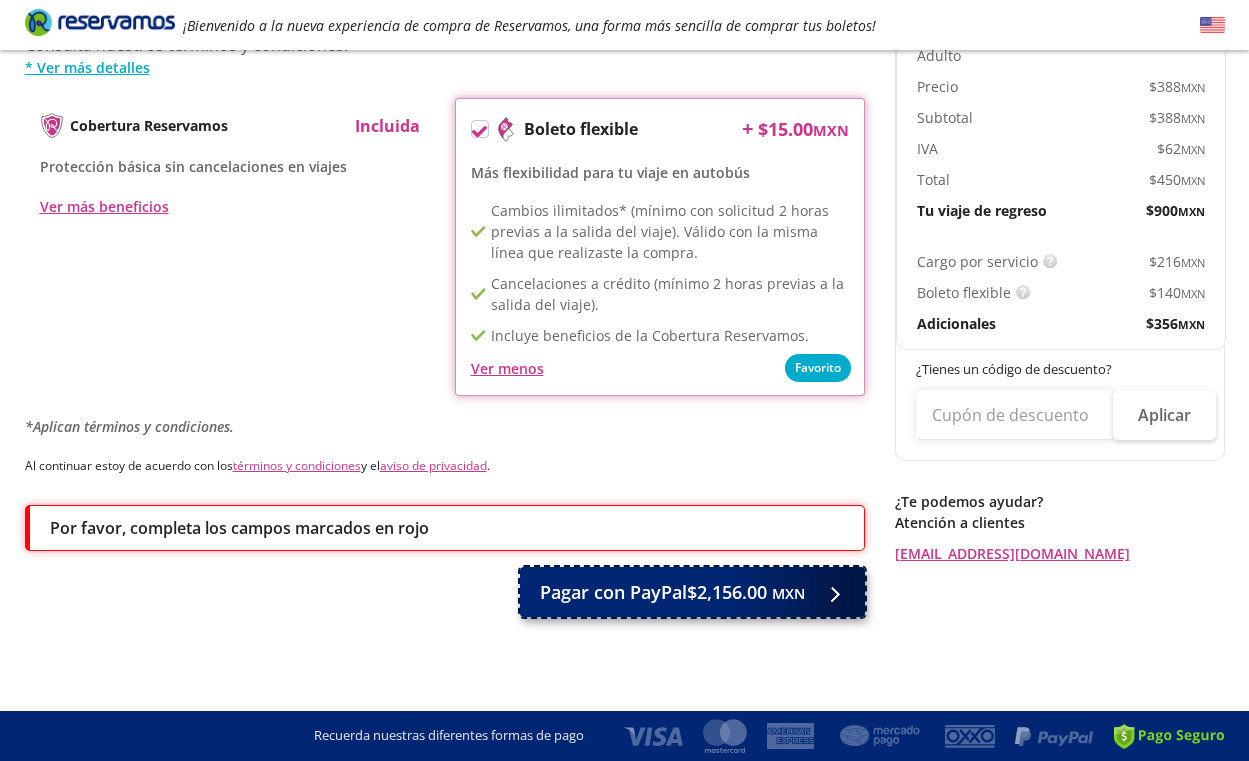 click on "Pagar con PayPal  $2,156.00   MXN" at bounding box center [672, 592] 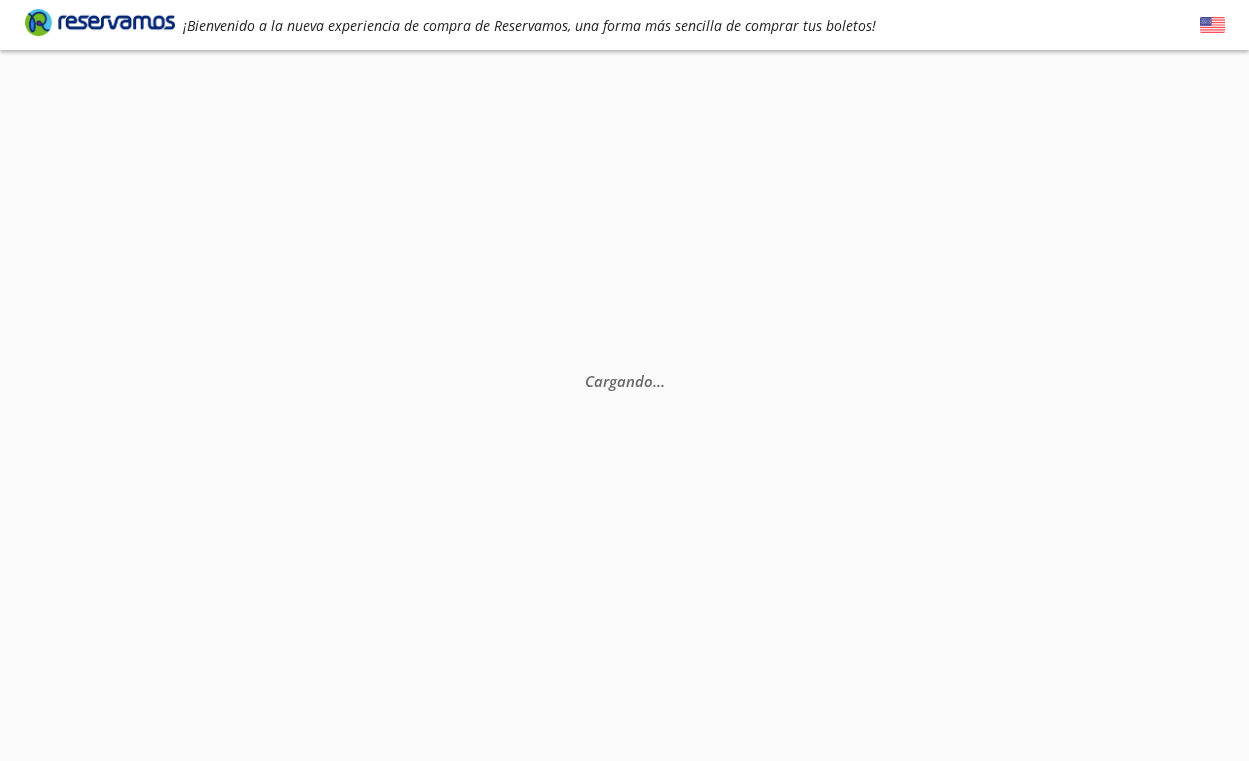 scroll, scrollTop: 130, scrollLeft: 0, axis: vertical 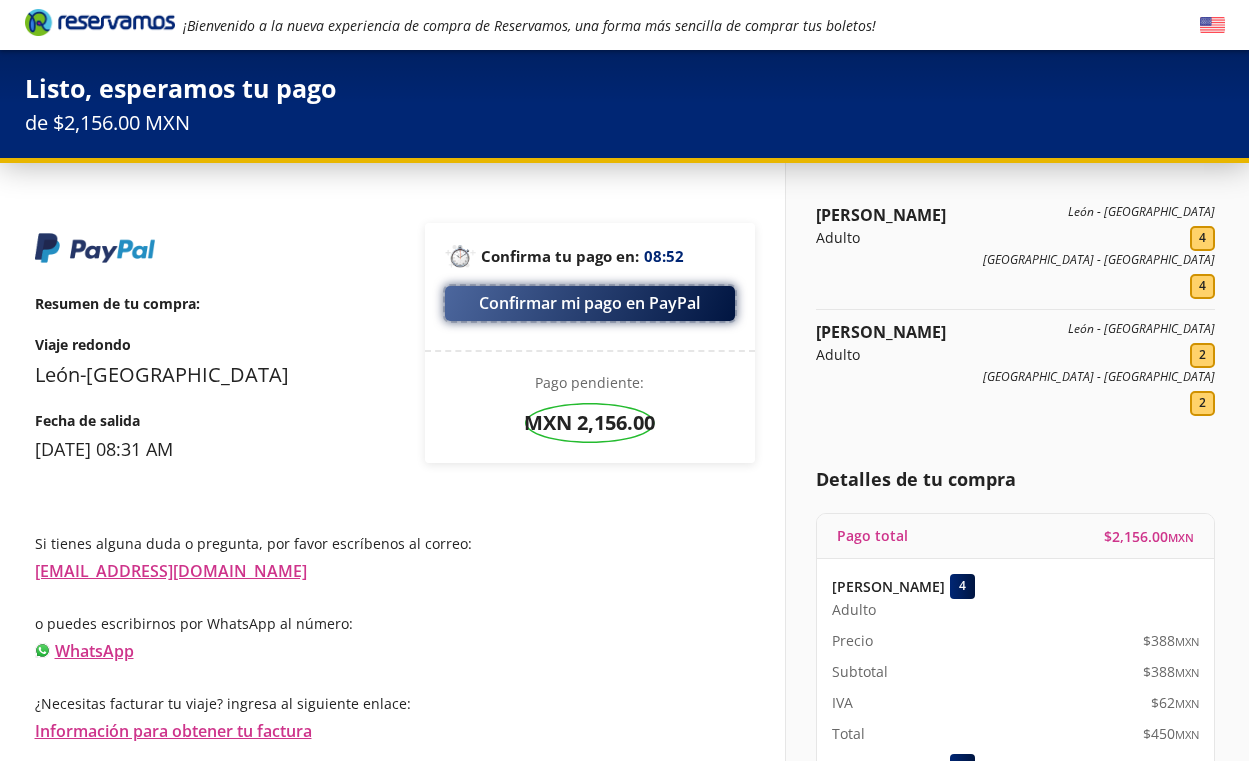 click on "Confirmar mi pago en PayPal" at bounding box center (590, 303) 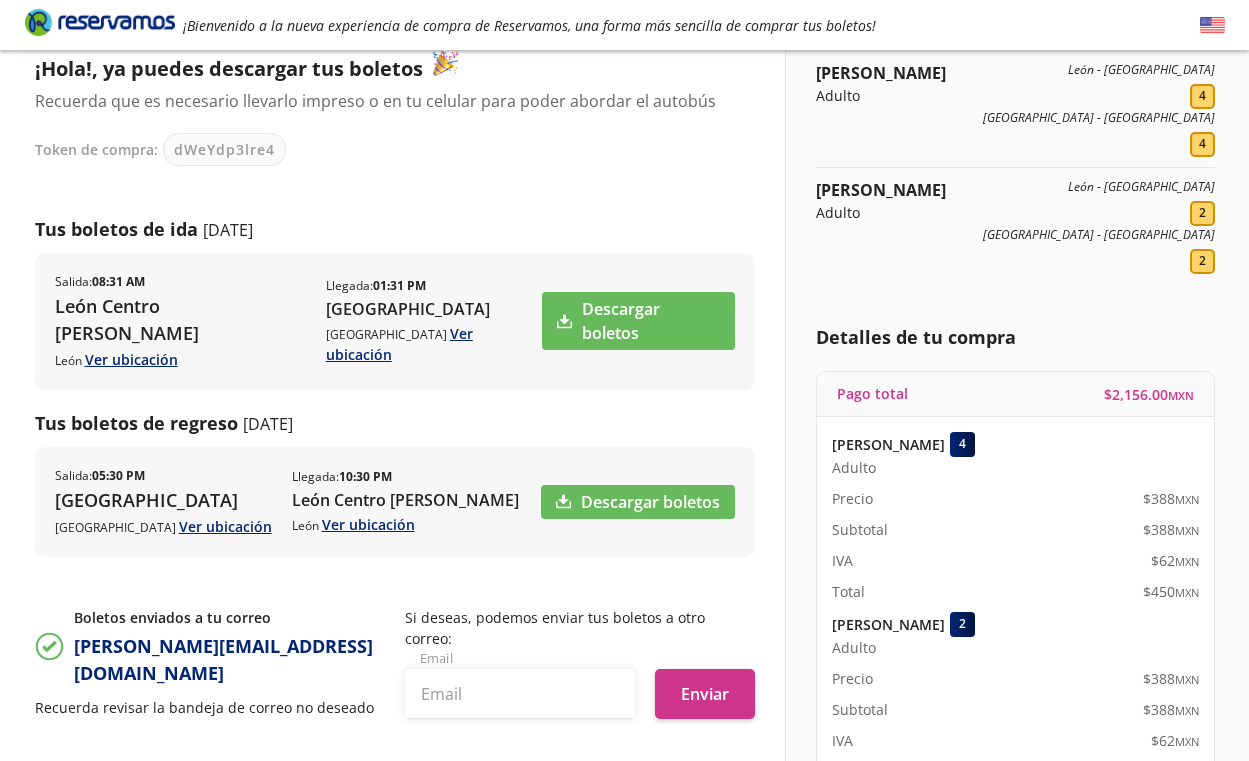scroll, scrollTop: 178, scrollLeft: 0, axis: vertical 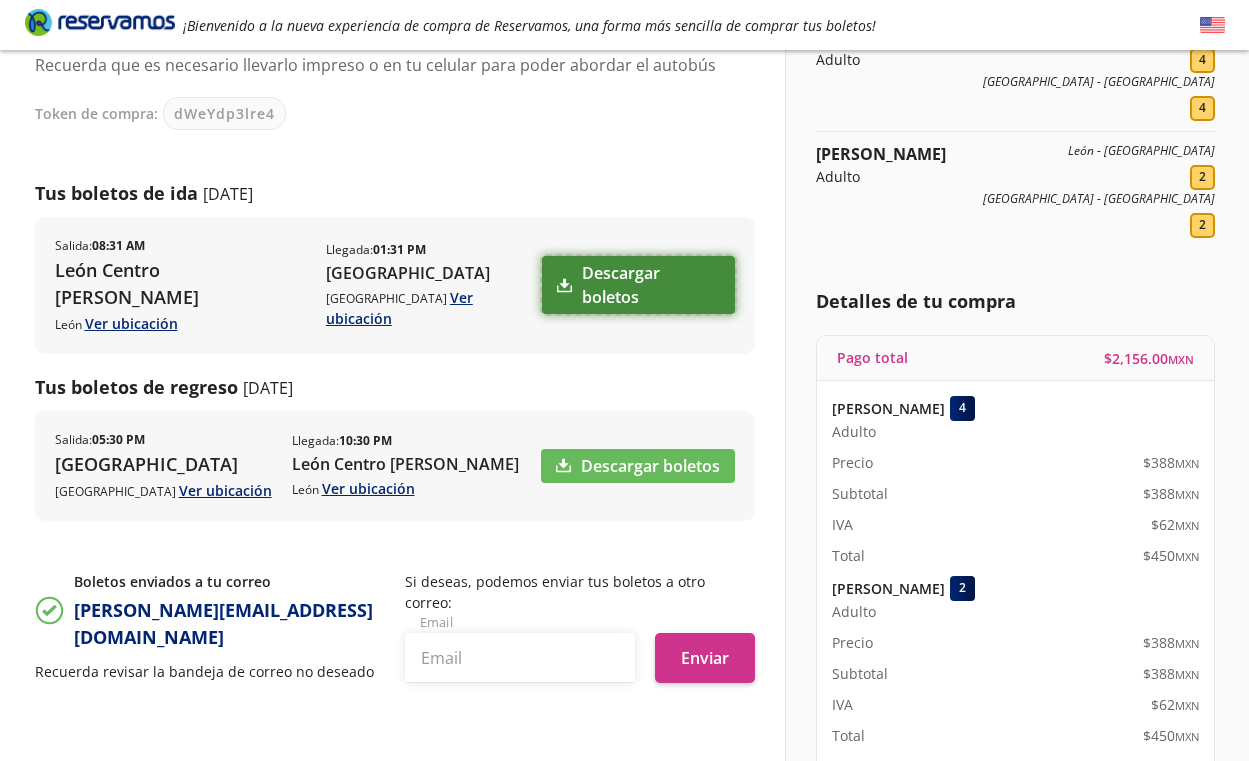 click on "Descargar boletos" at bounding box center [638, 285] 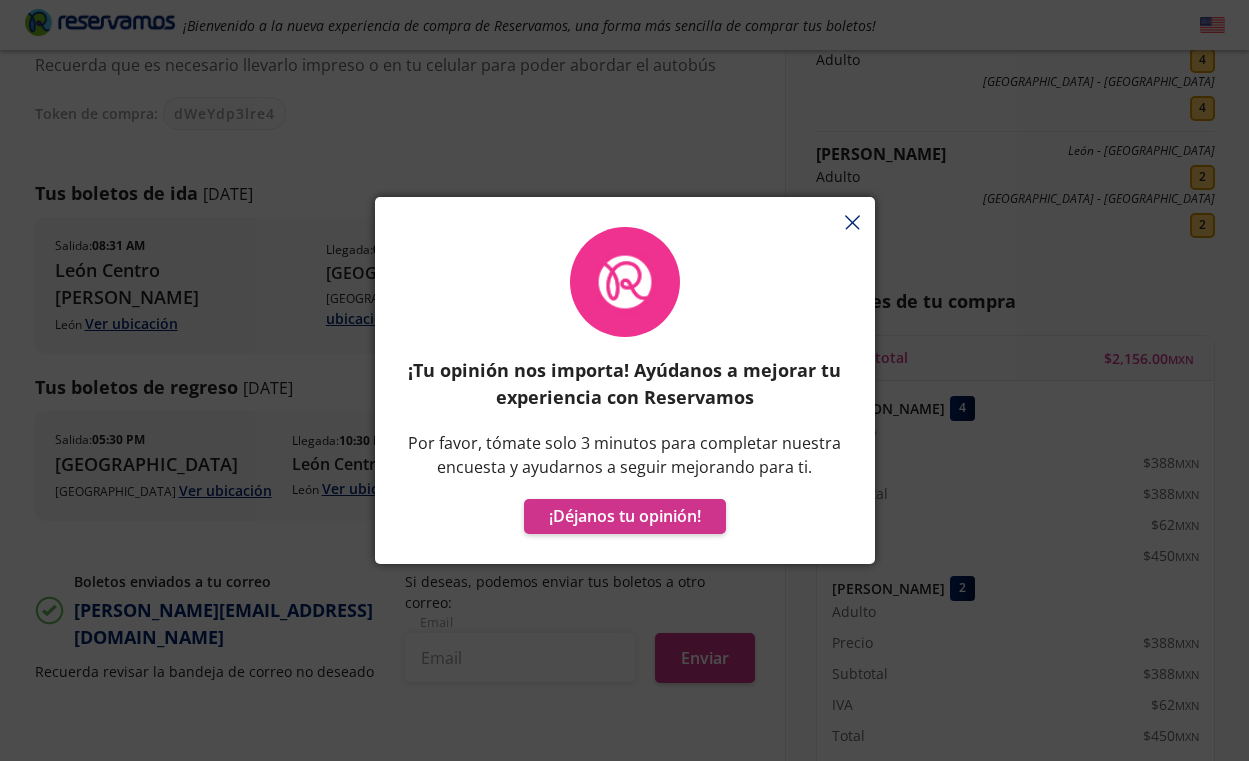 click on "¡Tu opinión nos importa! Ayúdanos a mejorar tu experiencia con Reservamos Por favor, tómate solo 3 minutos para completar nuestra encuesta y ayudarnos a seguir mejorando para ti. ¡Déjanos tu opinión!" at bounding box center (625, 390) 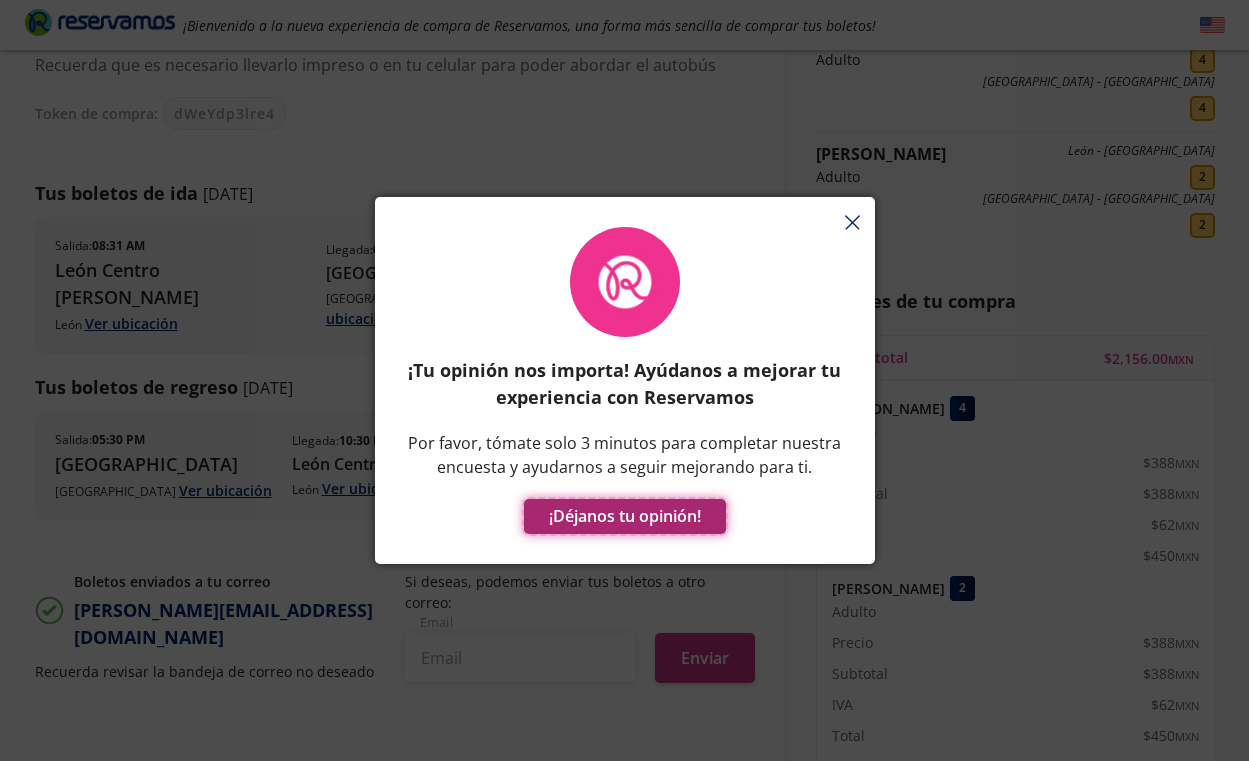 click on "¡Déjanos tu opinión!" at bounding box center [625, 516] 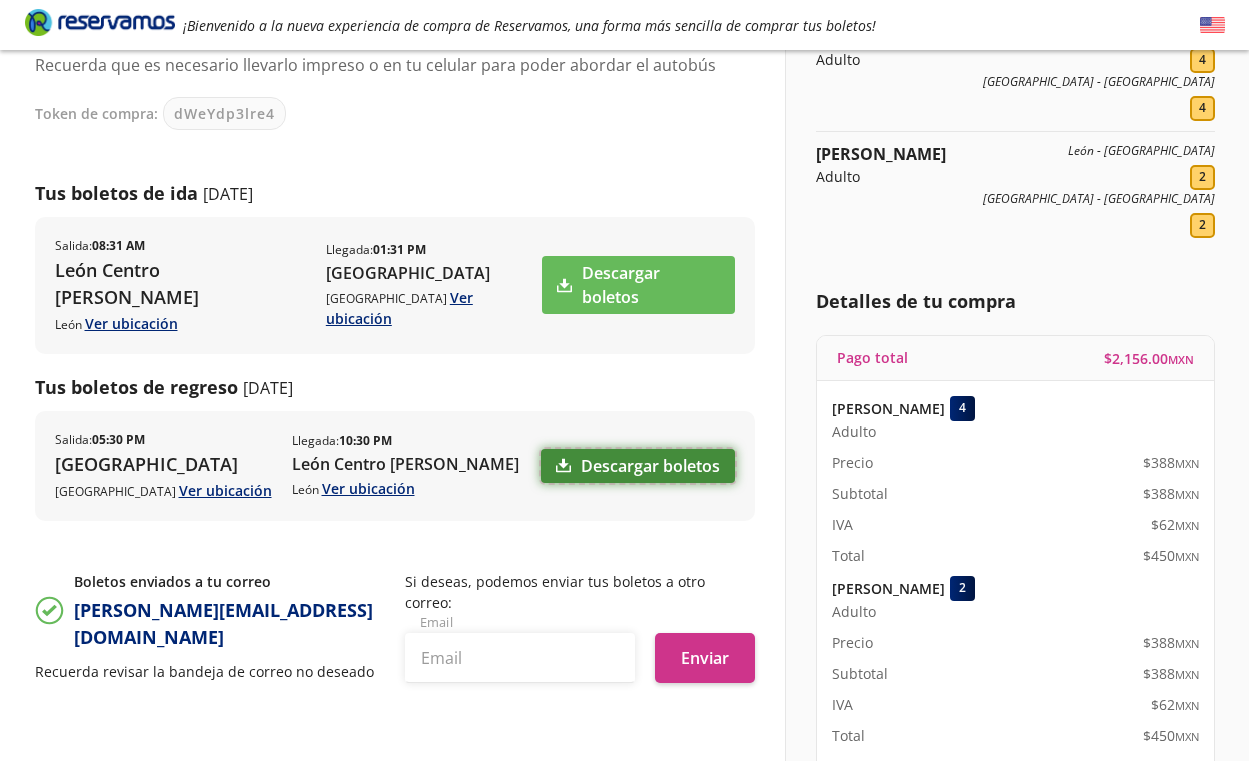 click on "Descargar boletos" at bounding box center [638, 466] 